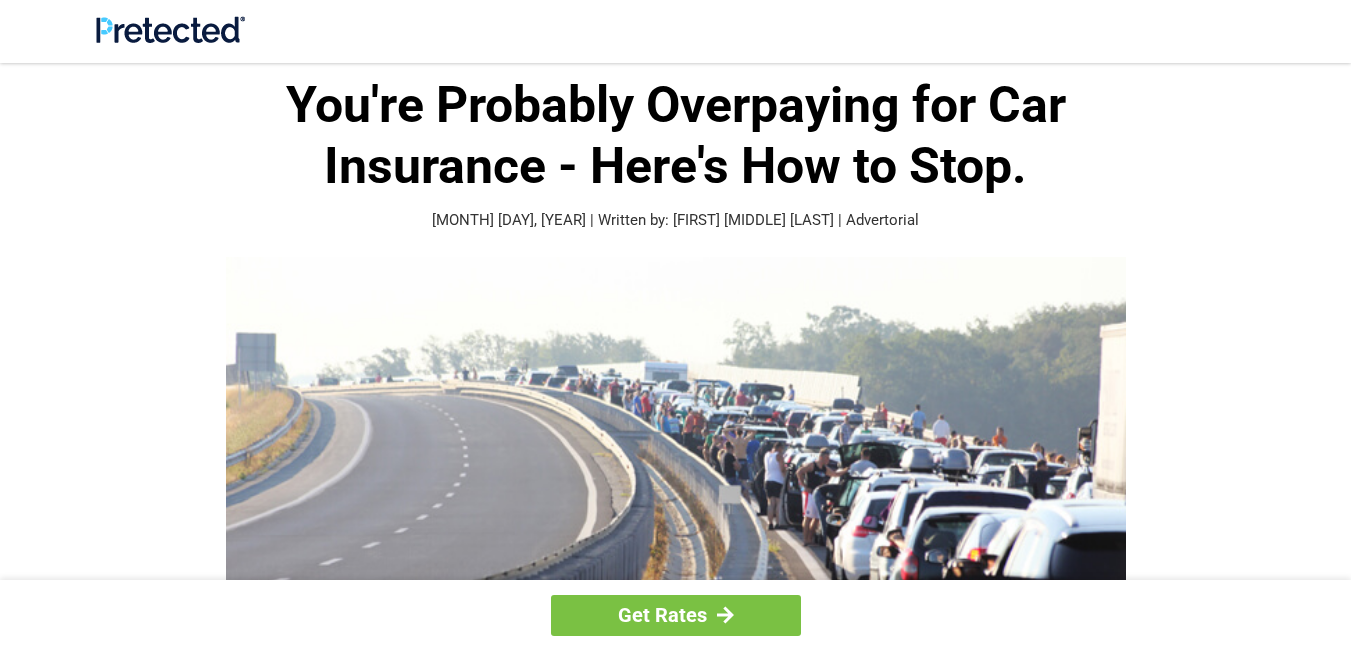 scroll, scrollTop: 1845, scrollLeft: 0, axis: vertical 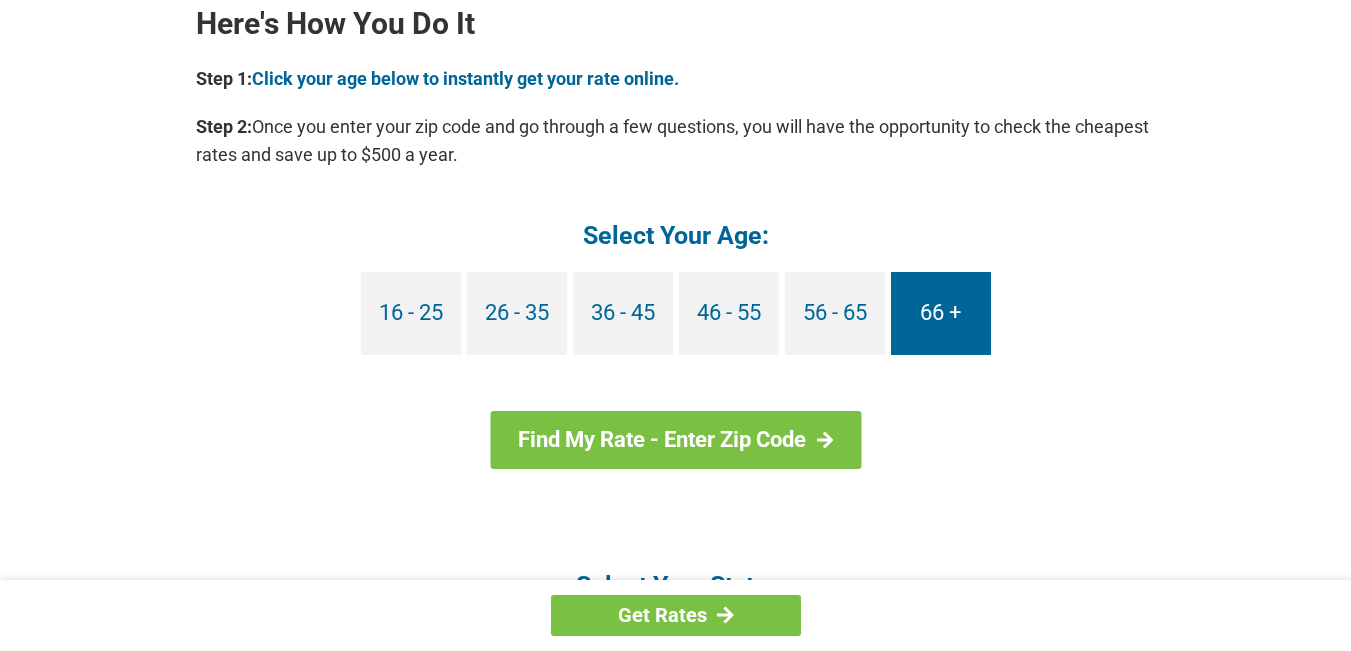 click on "66 +" at bounding box center (941, 313) 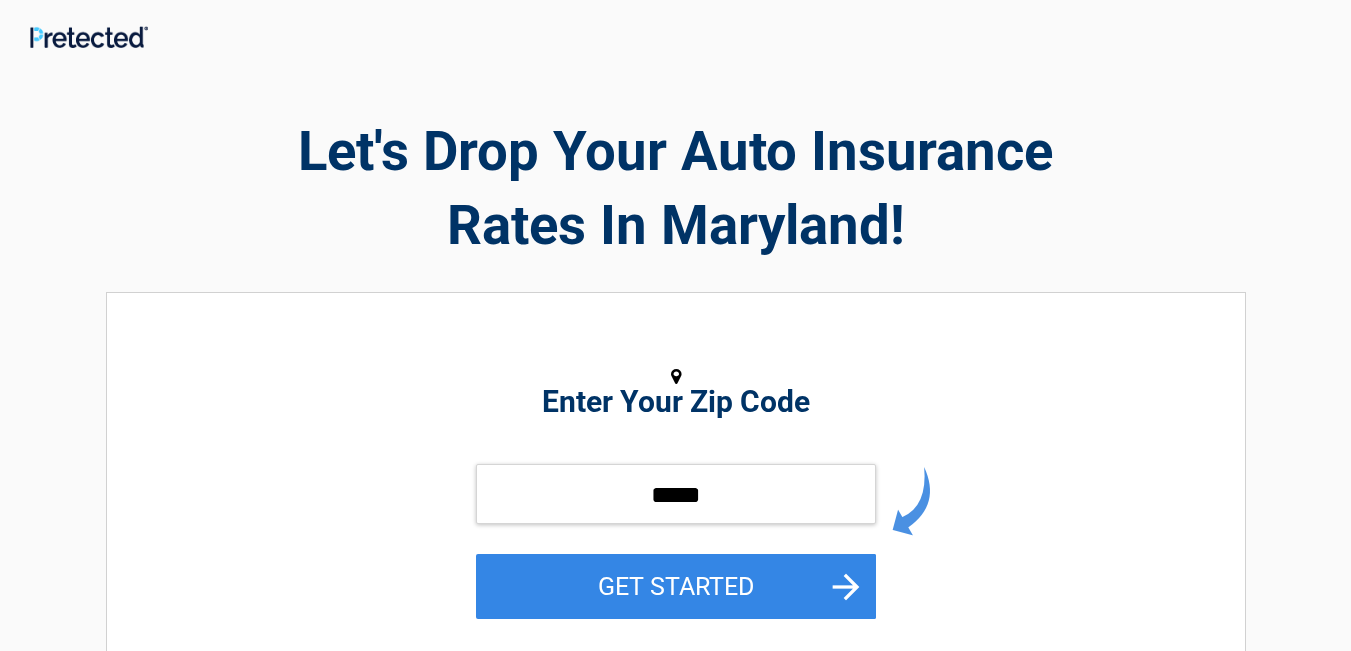 scroll, scrollTop: 0, scrollLeft: 0, axis: both 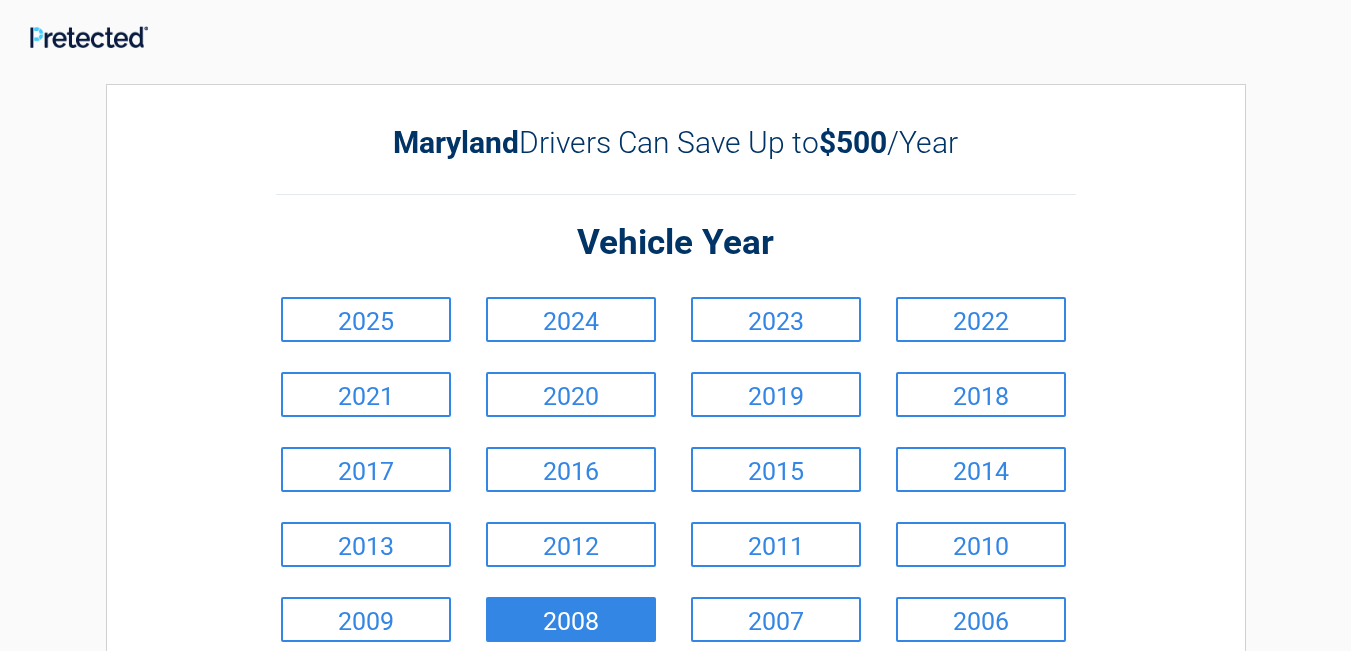 click on "2008" at bounding box center (571, 619) 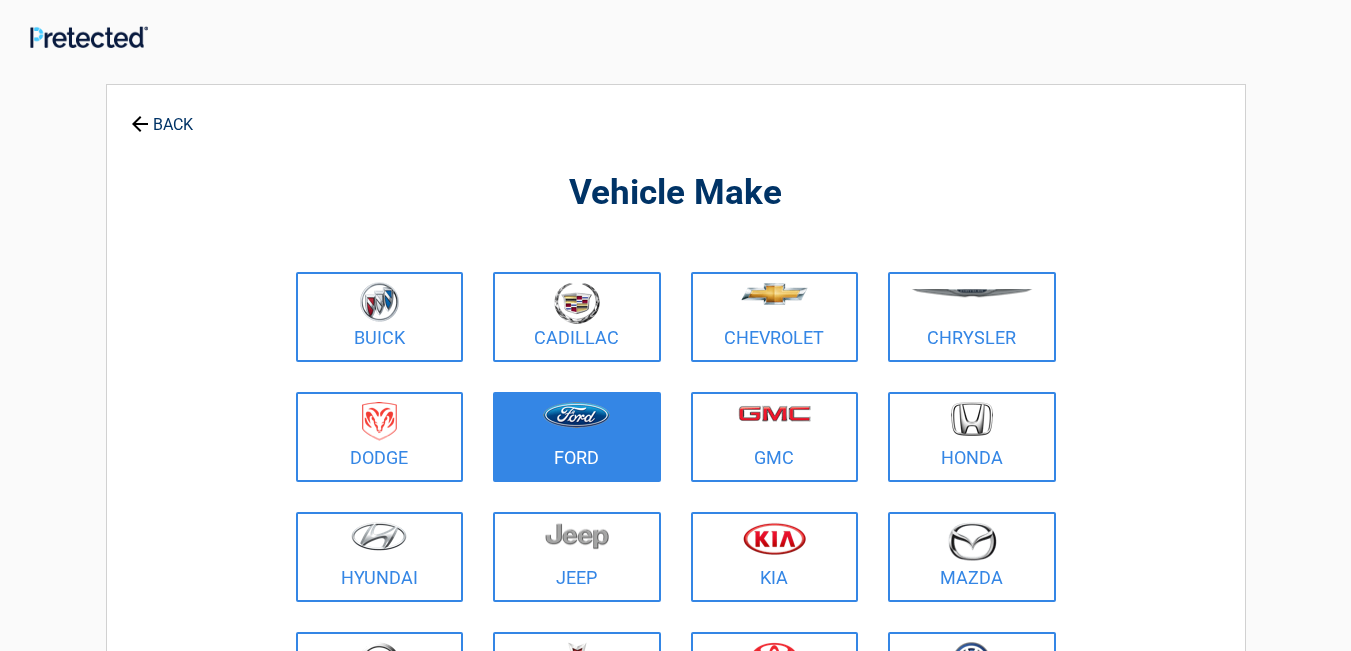 click on "Ford" at bounding box center [577, 437] 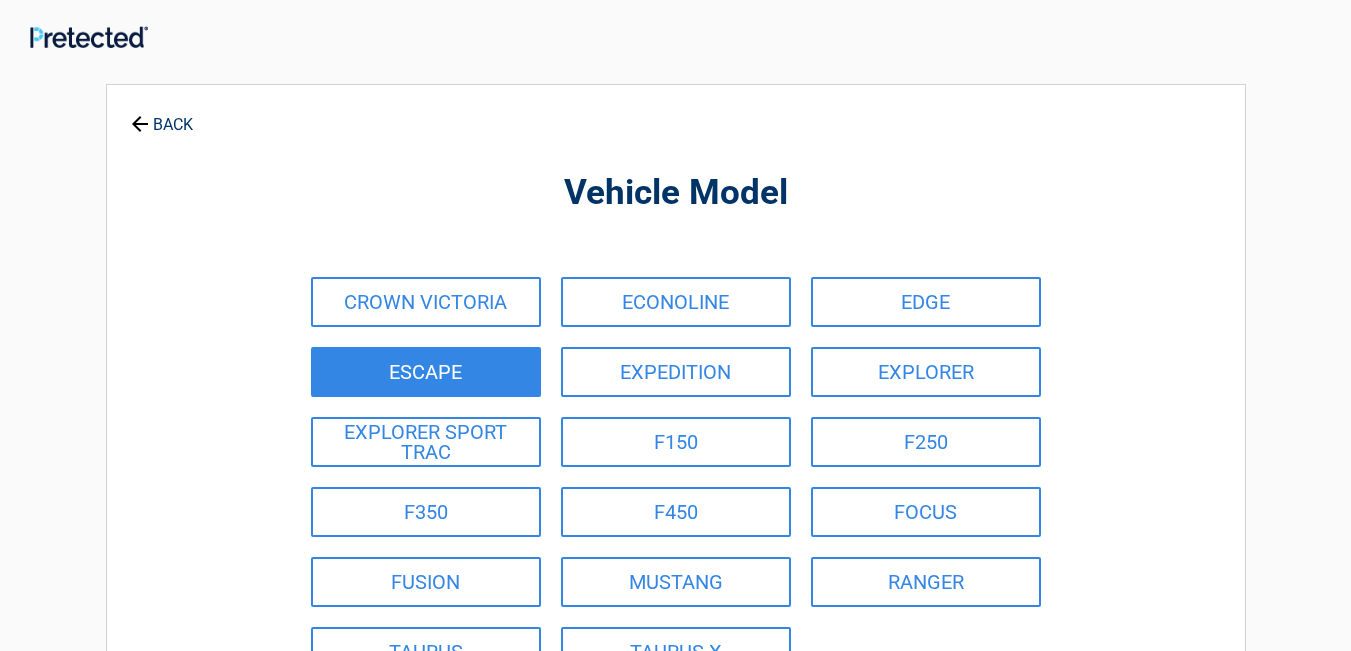 click on "ESCAPE" at bounding box center (426, 372) 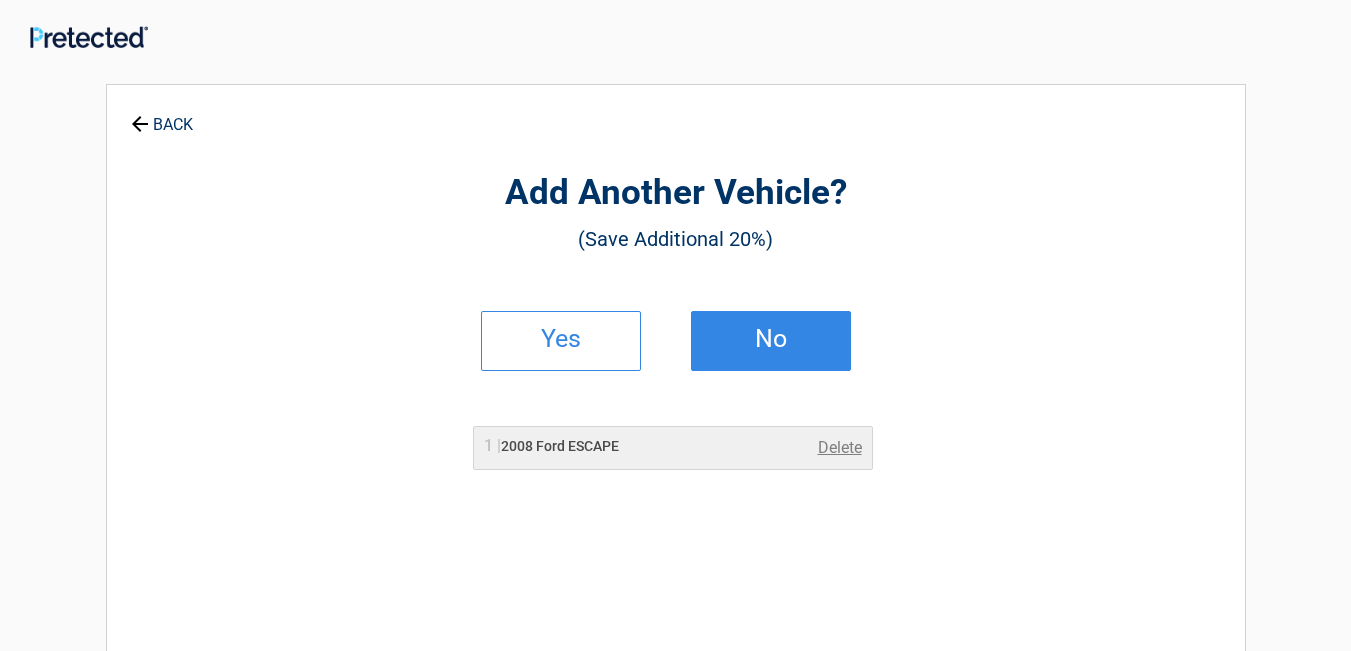 click on "No" at bounding box center (771, 339) 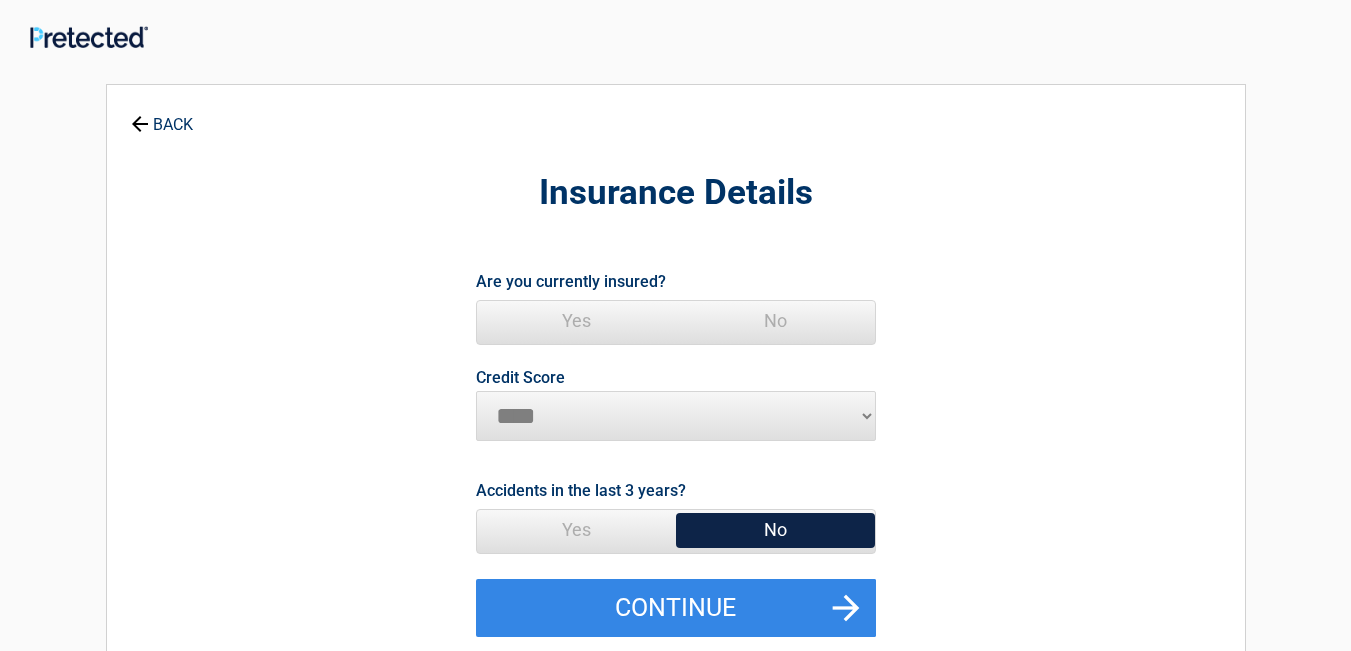 click on "Yes" at bounding box center (576, 321) 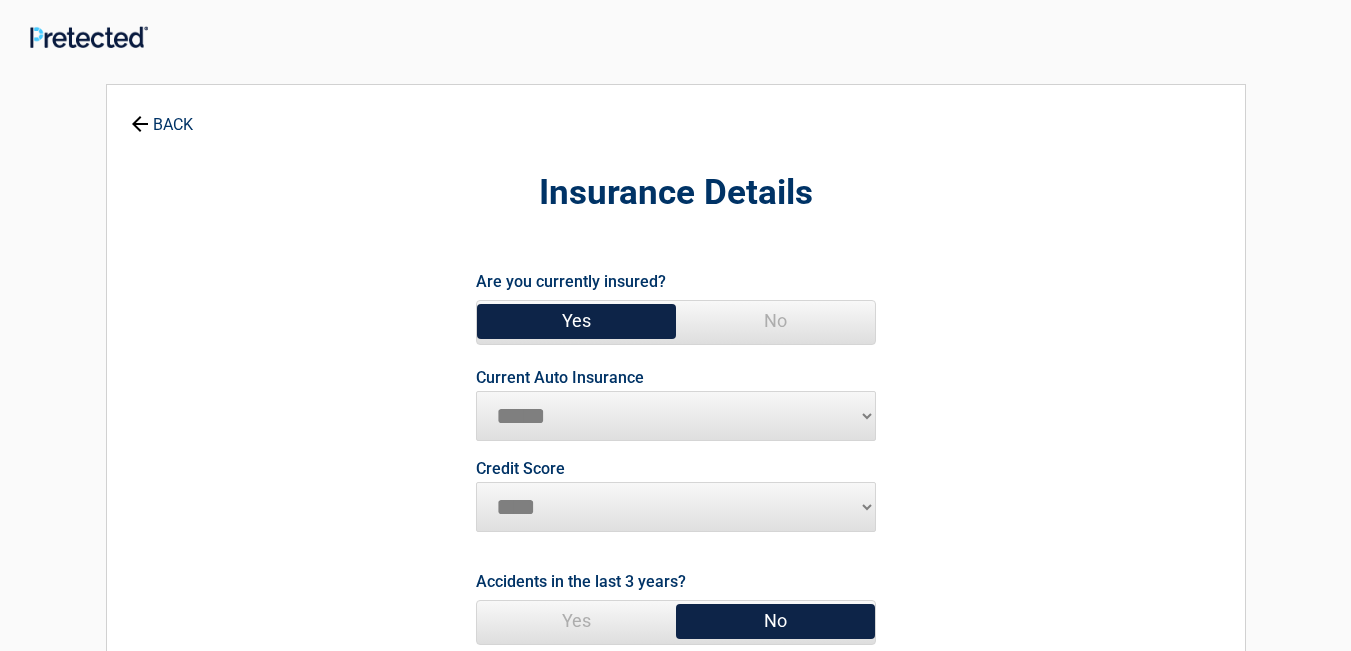 click on "*********
****
*******
****" at bounding box center (676, 507) 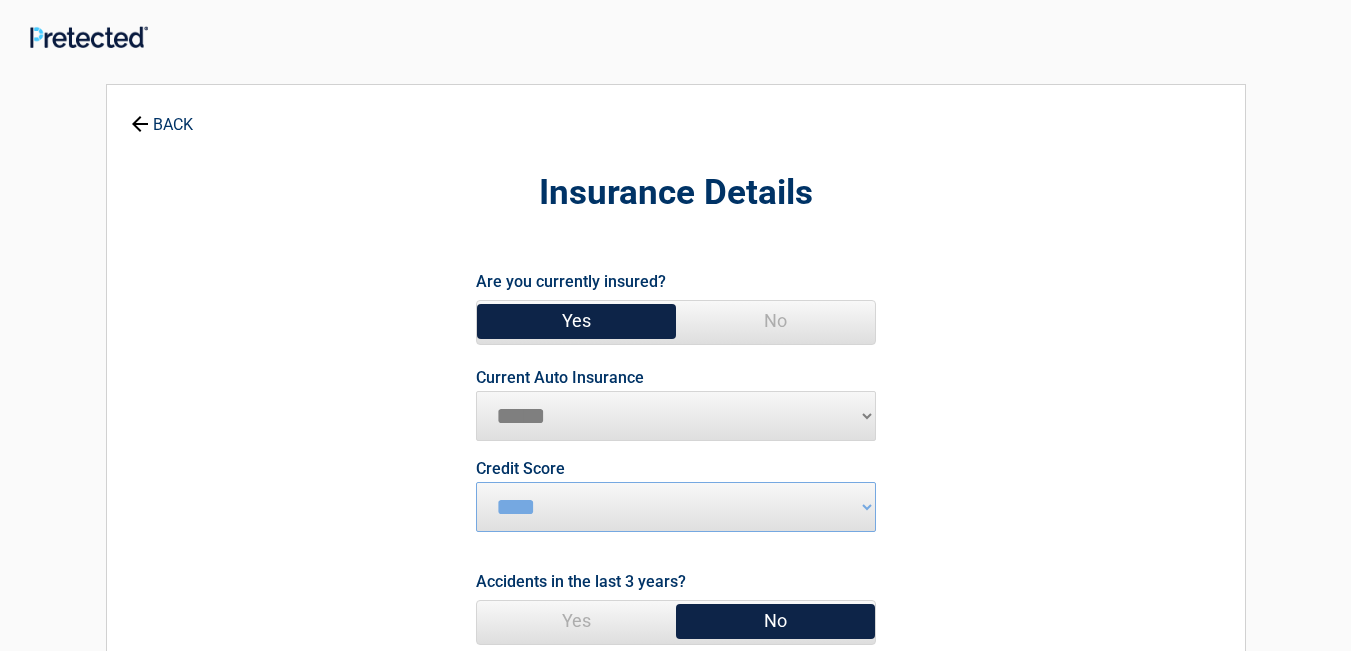 click on "Yes" at bounding box center [576, 621] 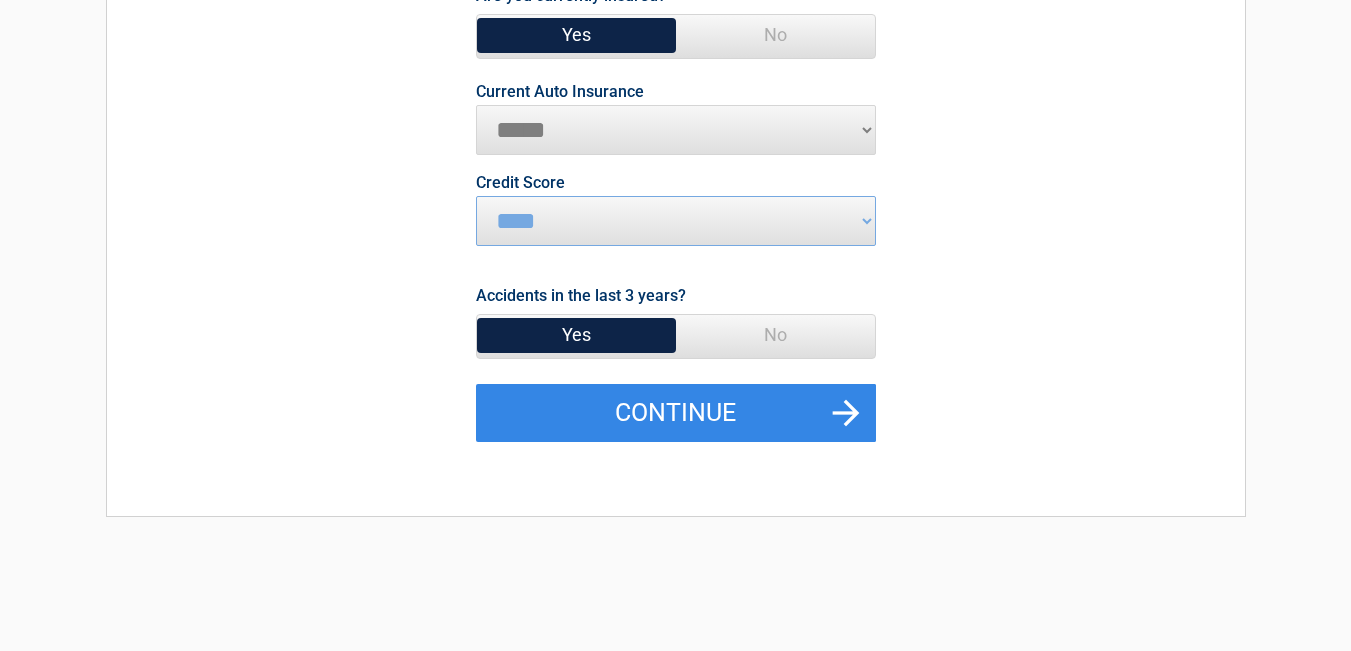 scroll, scrollTop: 310, scrollLeft: 0, axis: vertical 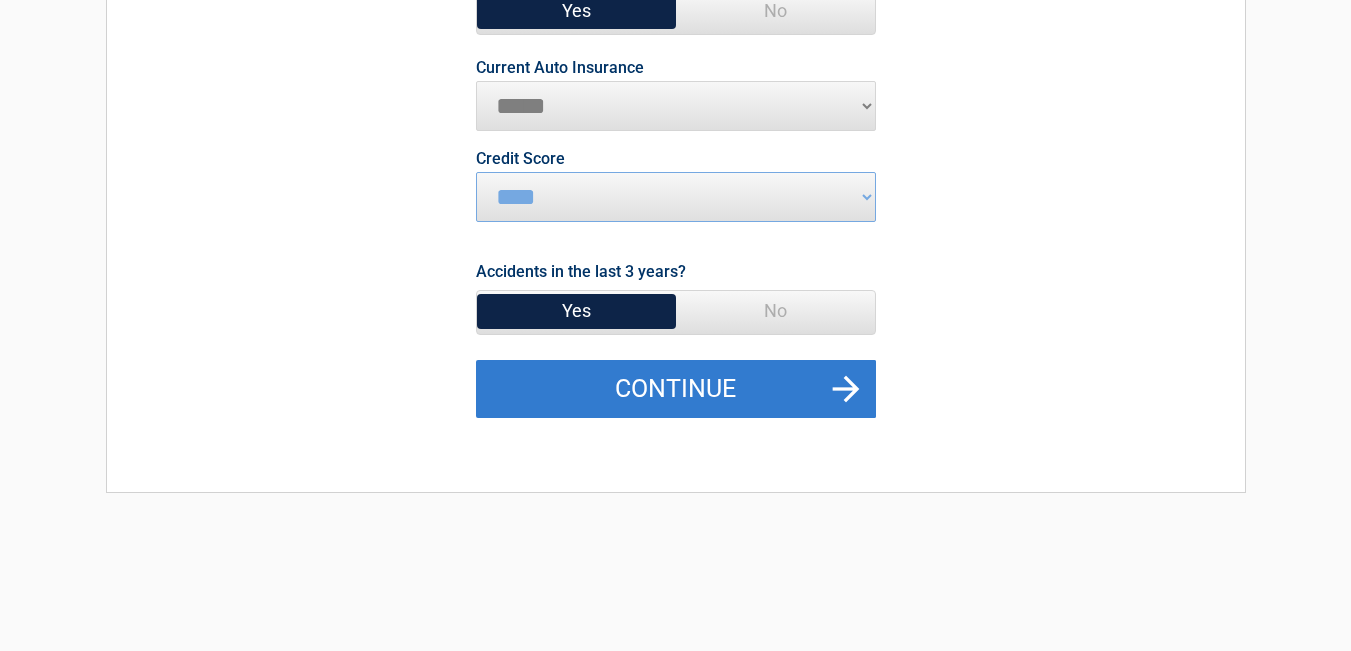 click on "Continue" at bounding box center (676, 389) 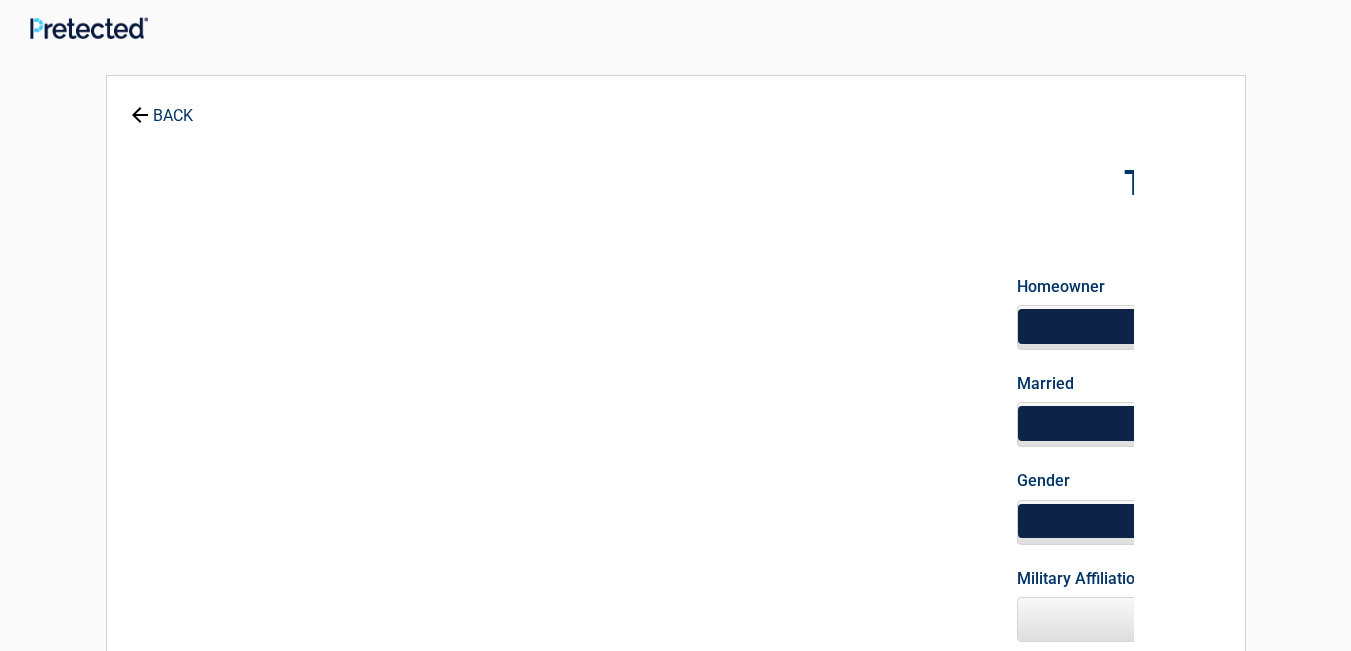 scroll, scrollTop: 0, scrollLeft: 0, axis: both 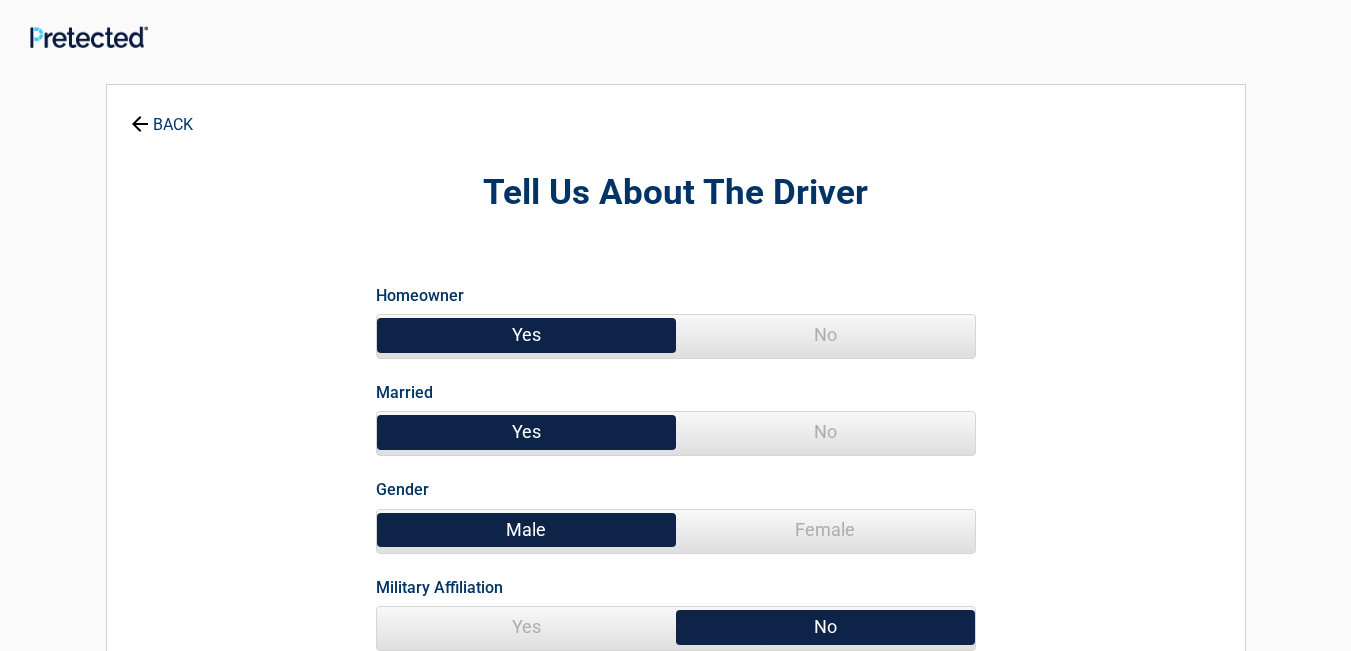 click on "No" at bounding box center [825, 335] 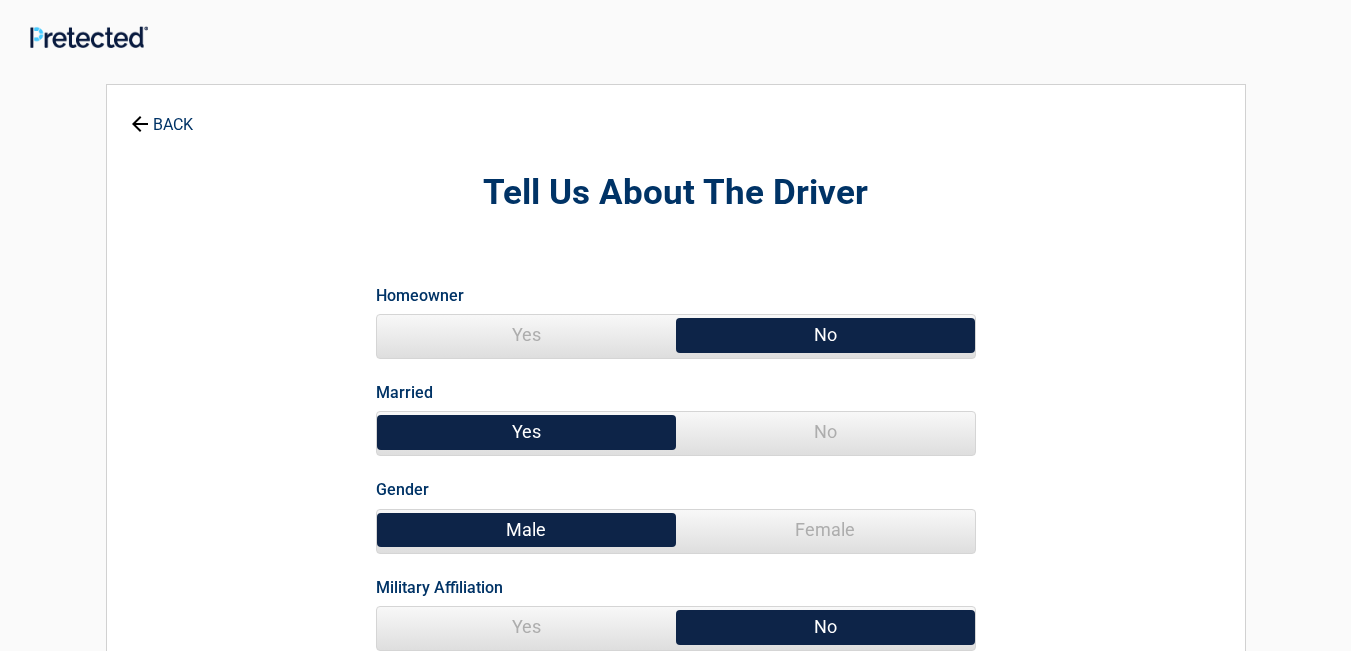 click on "No" at bounding box center [825, 432] 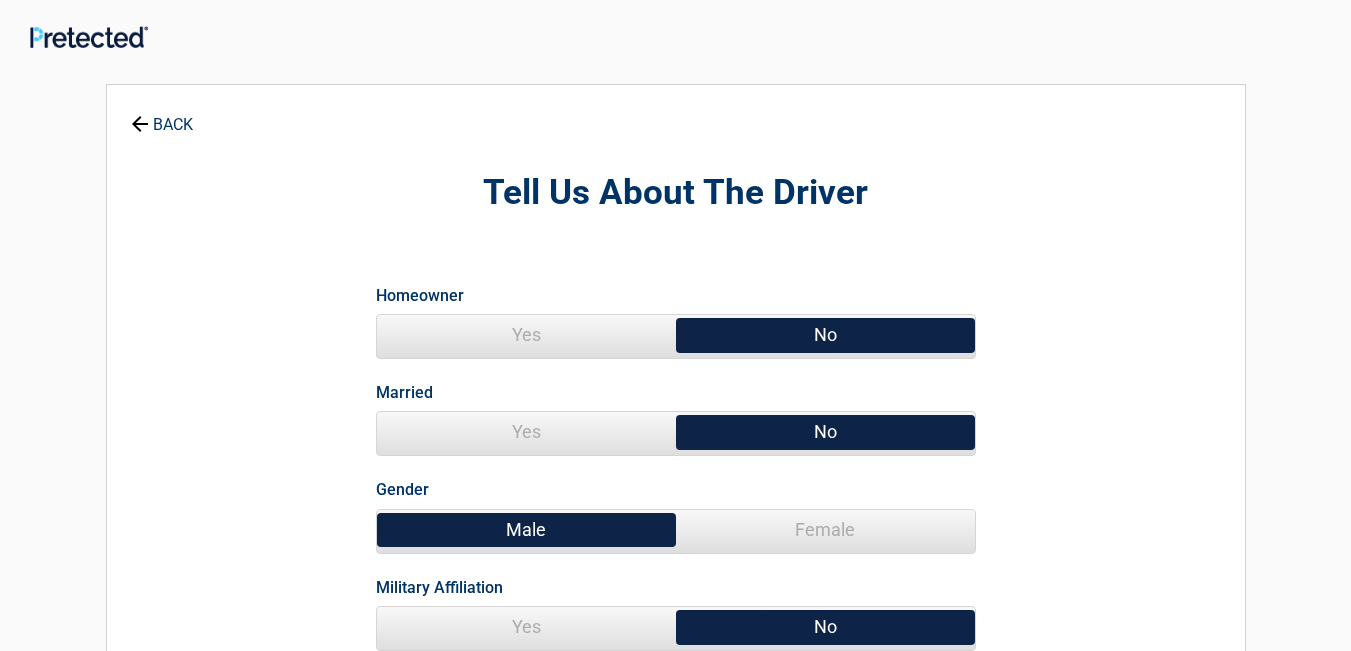 click on "Male" at bounding box center [526, 530] 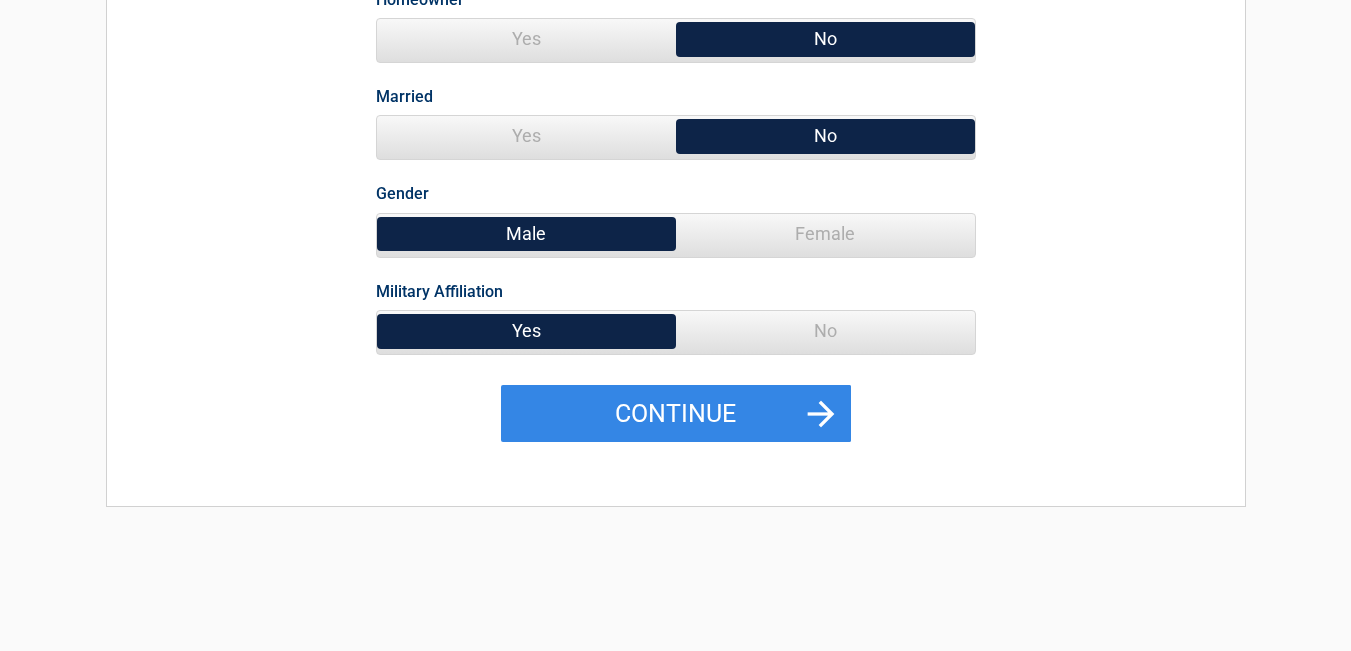 scroll, scrollTop: 298, scrollLeft: 0, axis: vertical 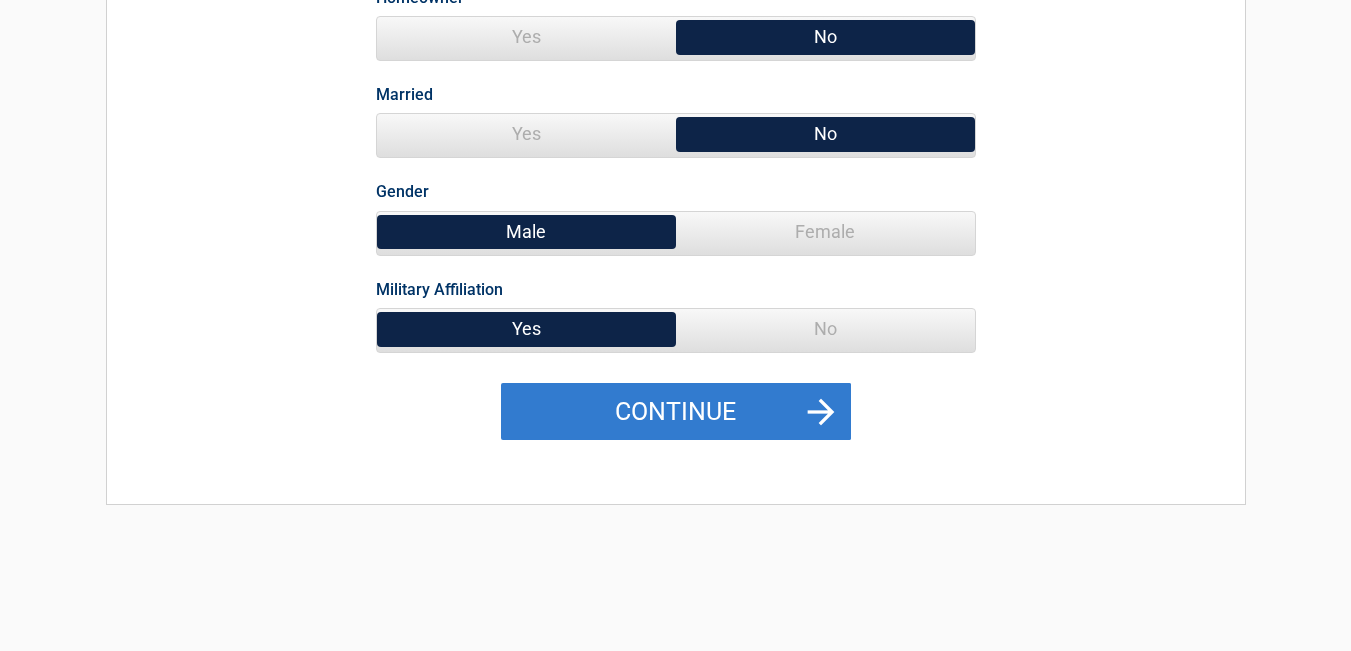 click on "Continue" at bounding box center (676, 412) 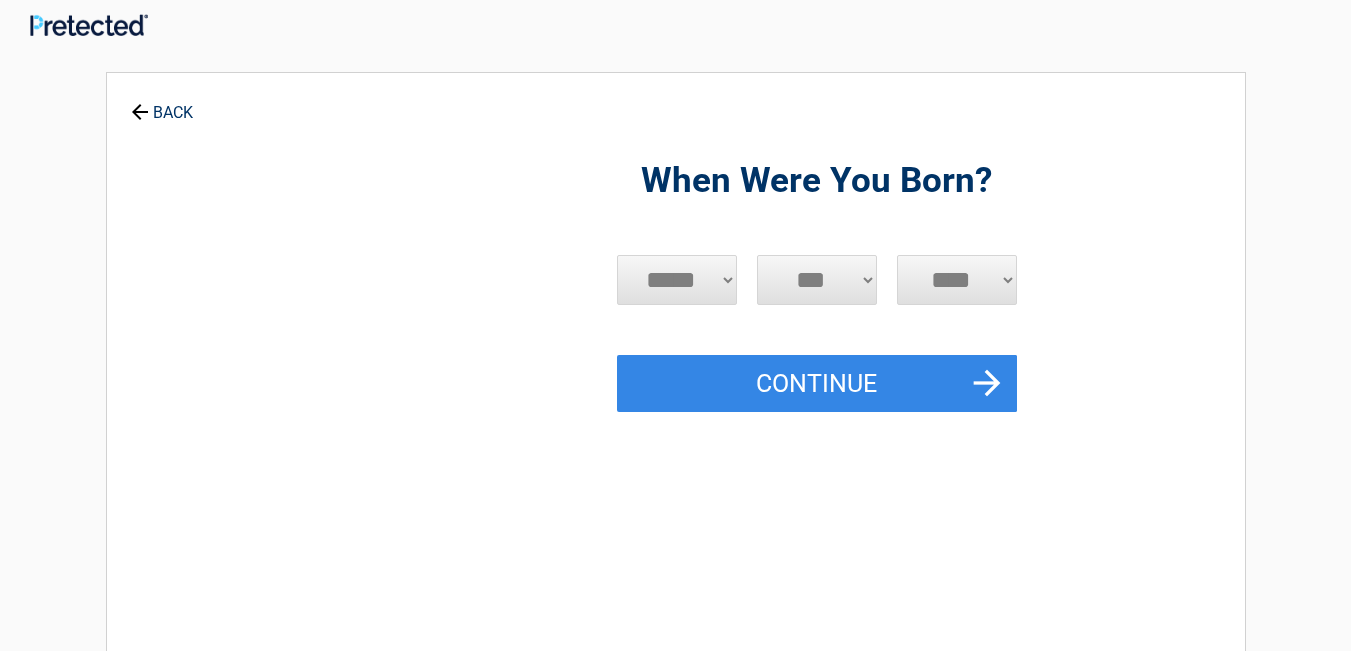 scroll, scrollTop: 0, scrollLeft: 0, axis: both 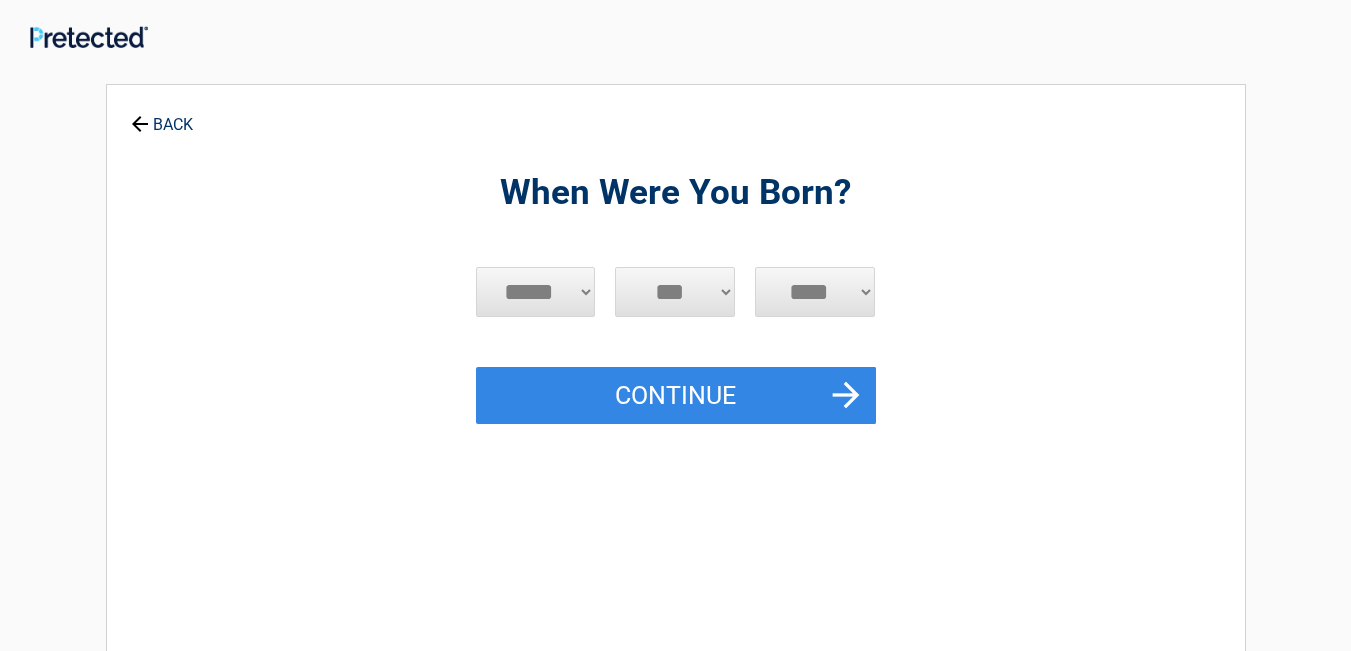 click on "*****
***
***
***
***
***
***
***
***
***
***
***
***" at bounding box center (536, 292) 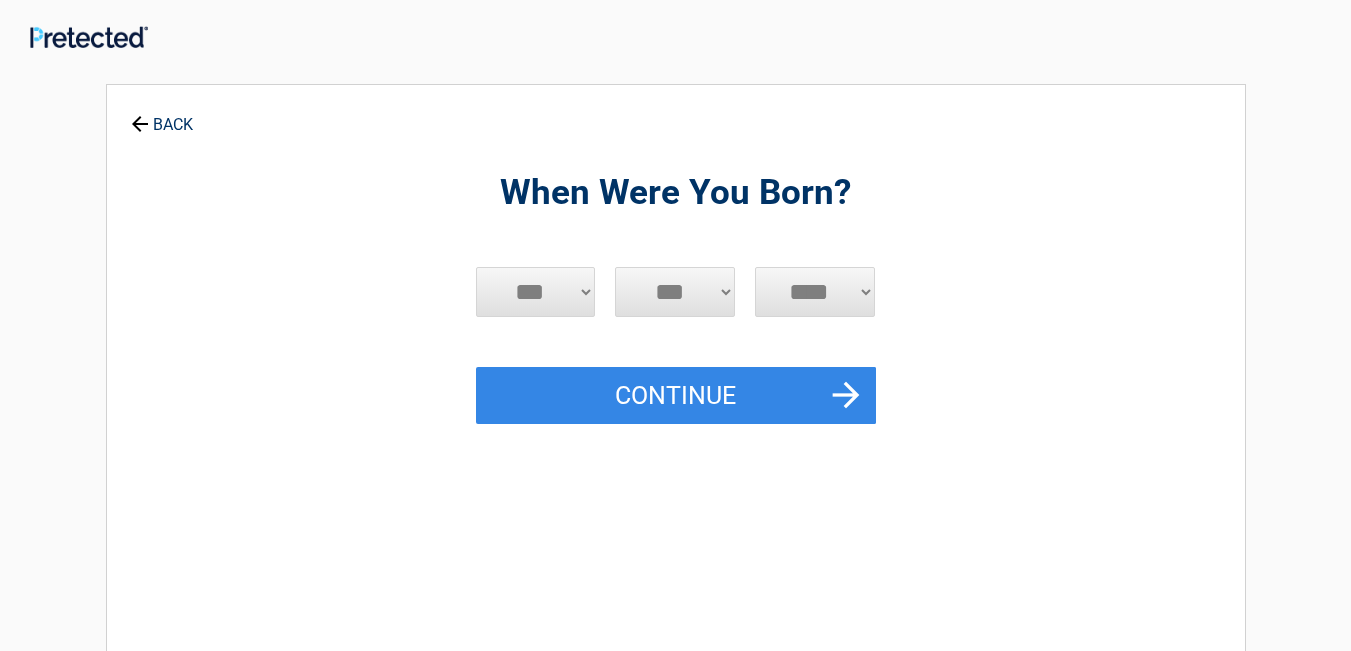 click on "*****
***
***
***
***
***
***
***
***
***
***
***
***" at bounding box center (536, 292) 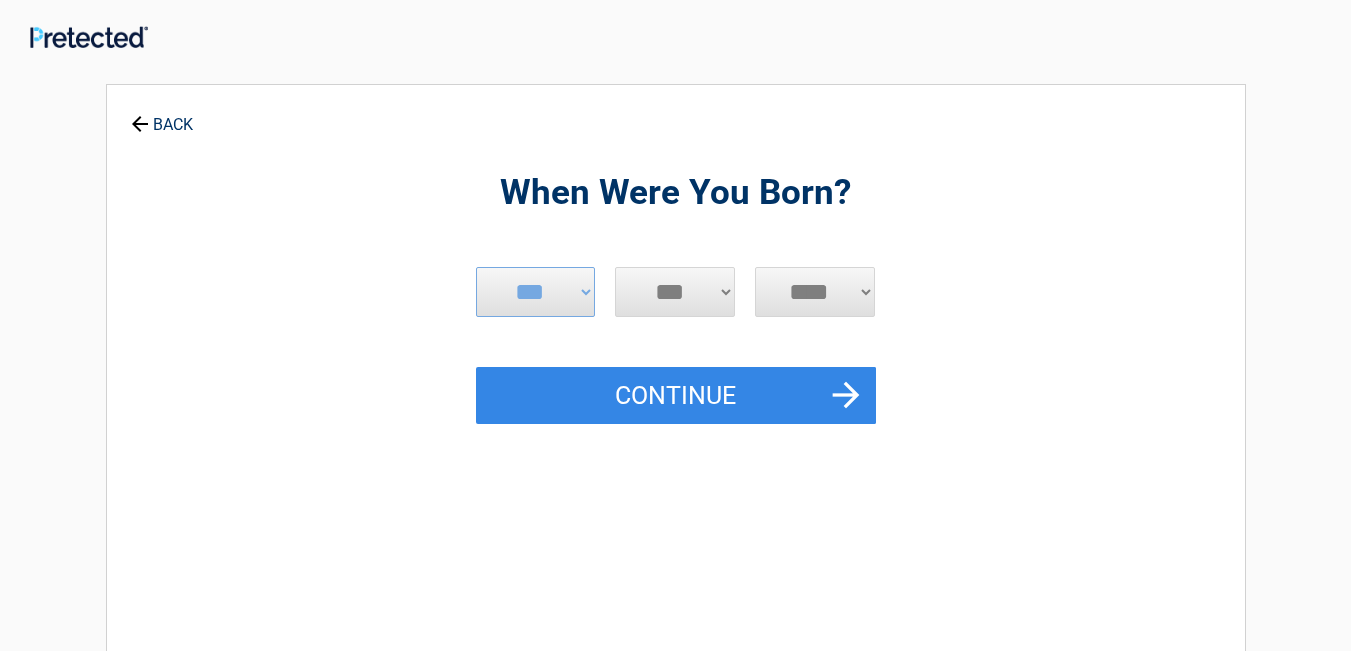 click on "*** * * * * * * * * * ** ** ** ** ** ** ** ** ** ** ** ** ** ** ** ** ** ** ** ** **" at bounding box center [675, 292] 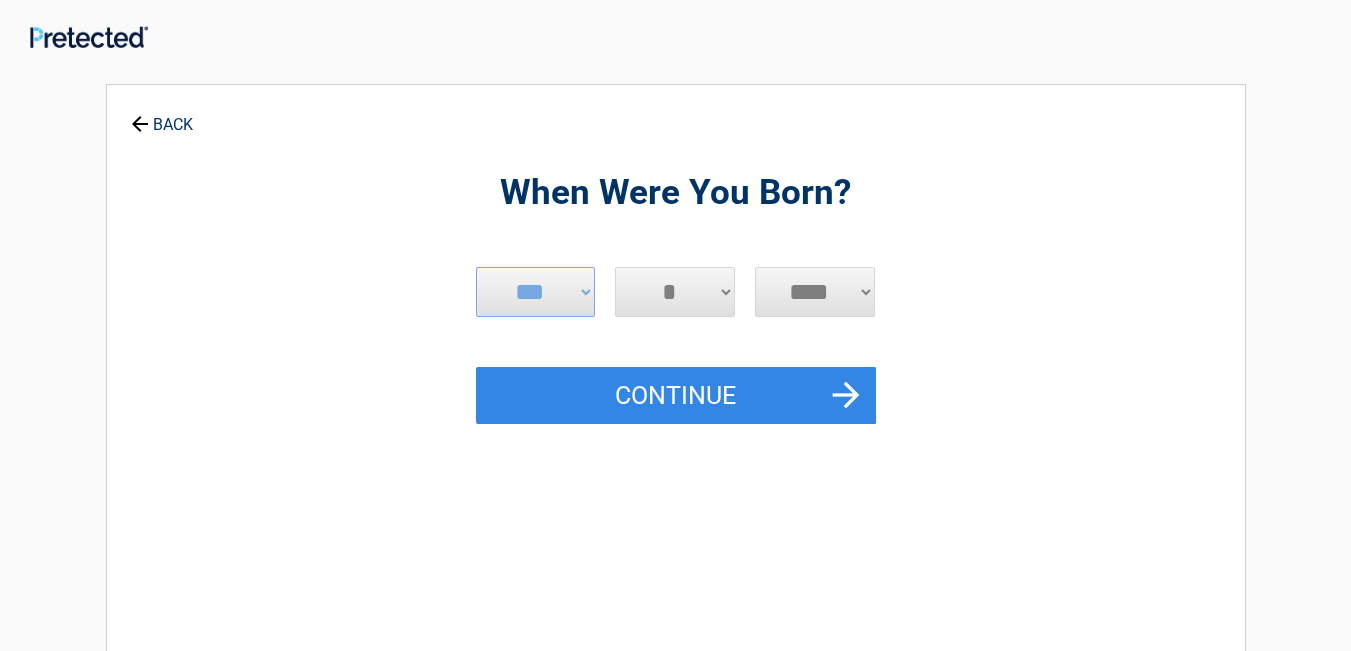 click on "*** * * * * * * * * * ** ** ** ** ** ** ** ** ** ** ** ** ** ** ** ** ** ** ** ** **" at bounding box center (675, 292) 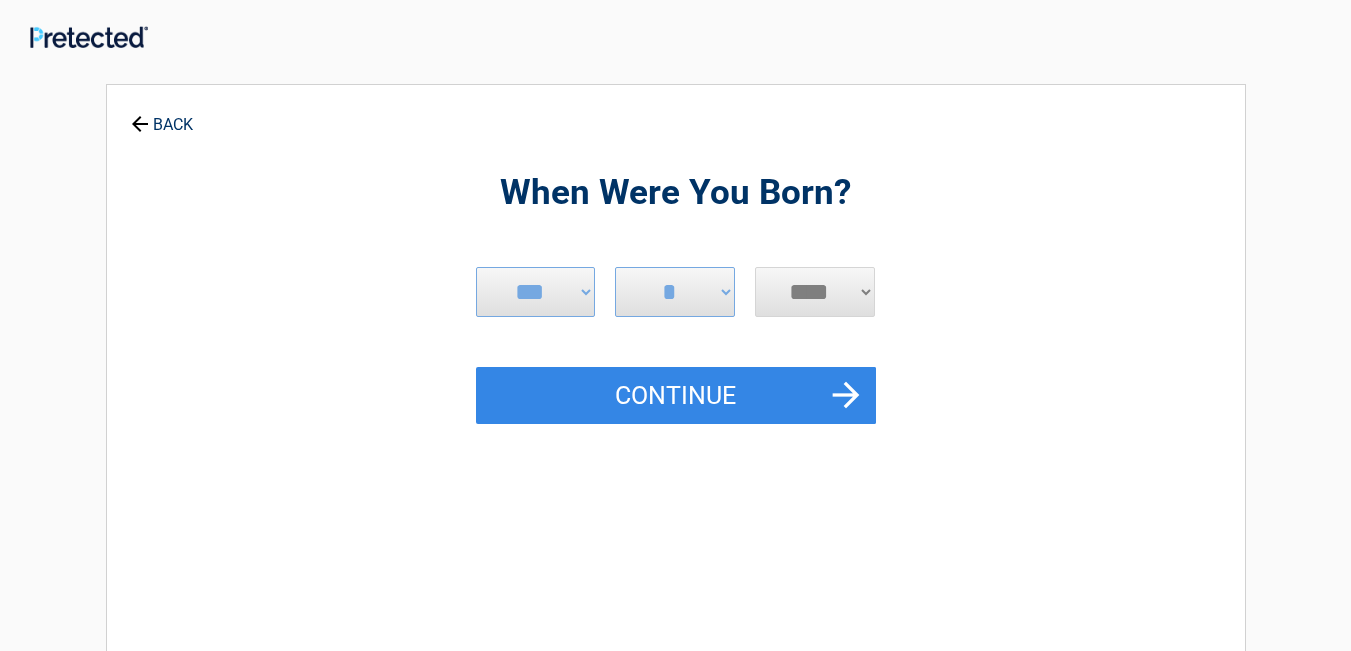 click on "****
****
****
****
****
****
****
****
****
****
****
****
****
****
****
****
****
****
****
****
****
****
****
****
****
****
****
****
****
****
****
****
****
****
****
****
****
****
****
****
****
****
****
****
****
****
****
****
****
****
****
****
****
****
****
****
****
****
****
****
****
****
****
****" at bounding box center [815, 292] 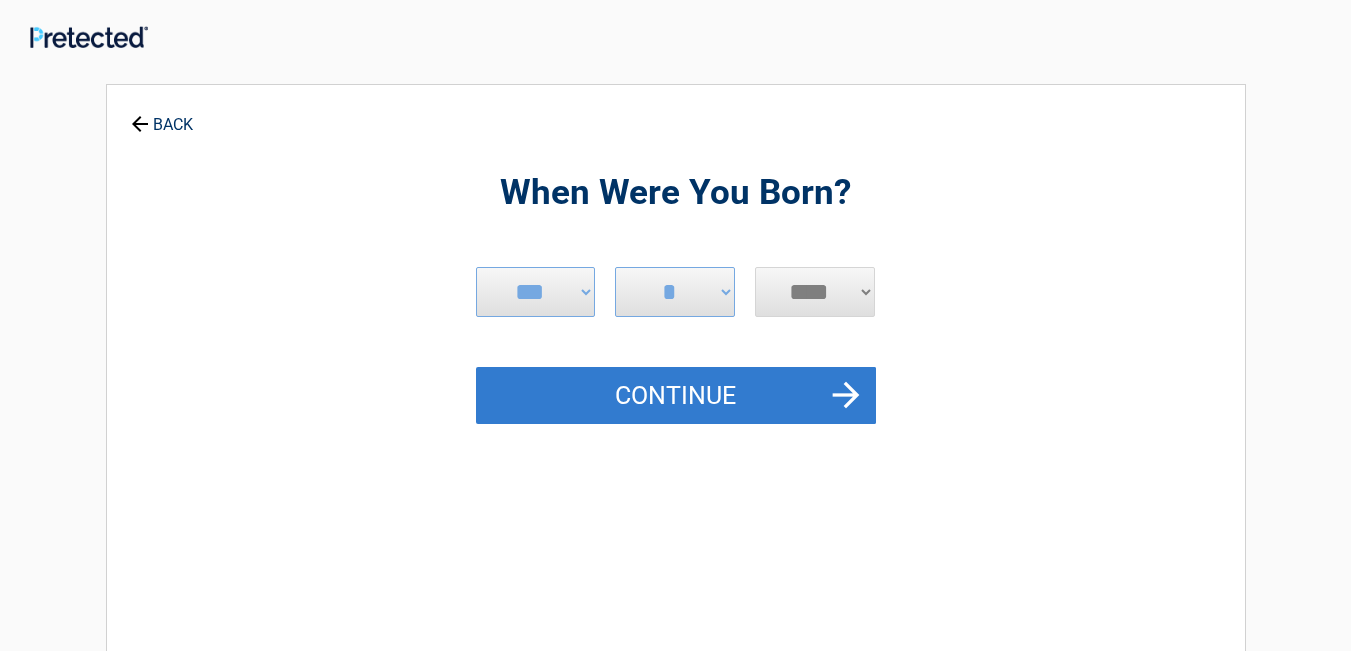 click on "Continue" at bounding box center [676, 396] 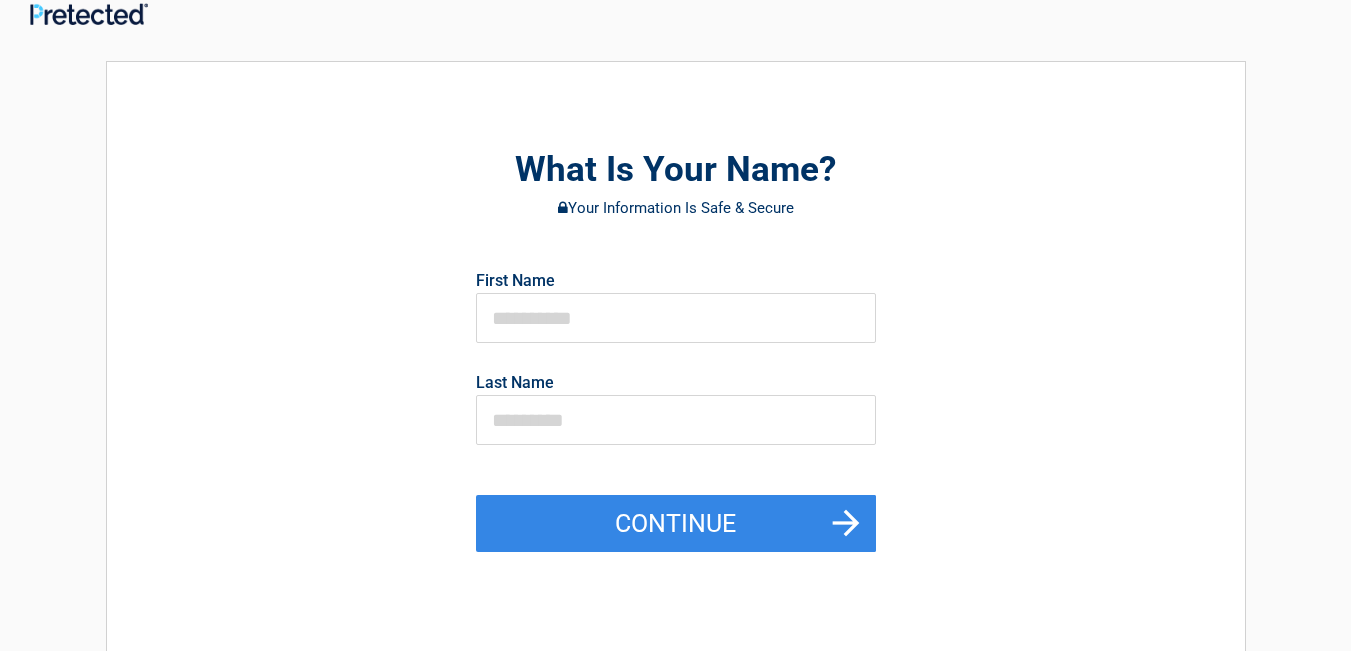 scroll, scrollTop: 7, scrollLeft: 0, axis: vertical 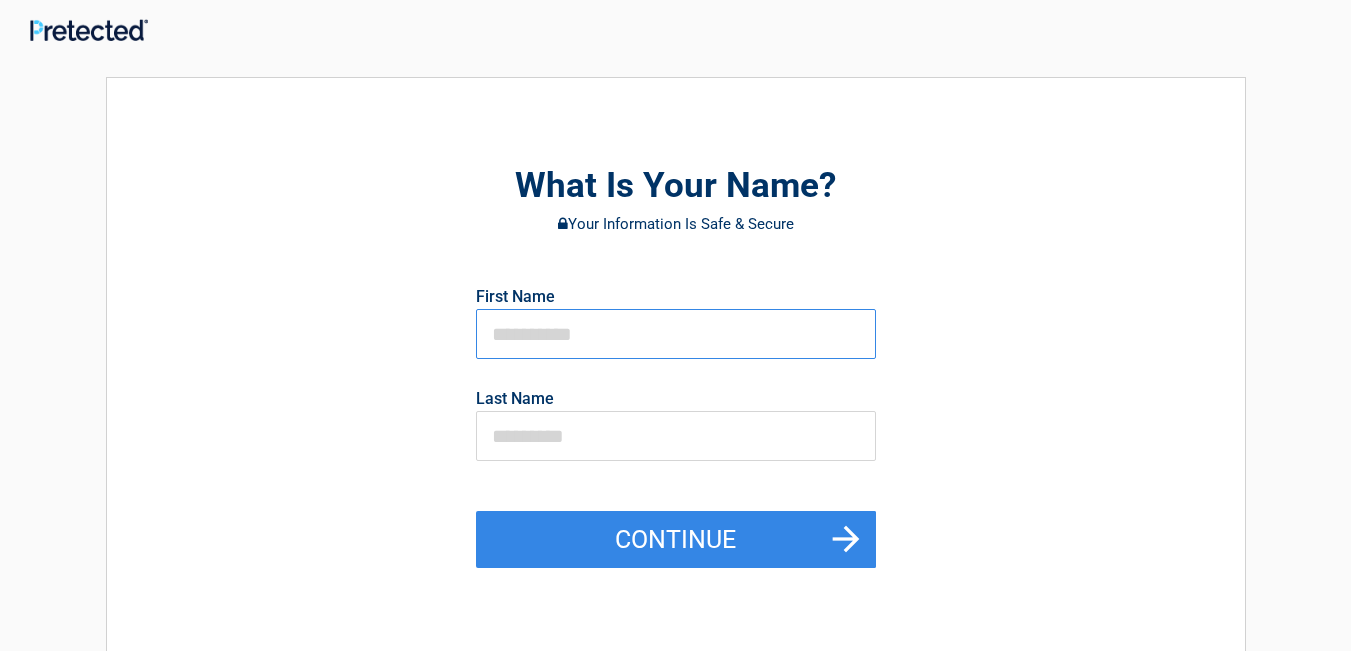 click at bounding box center [676, 334] 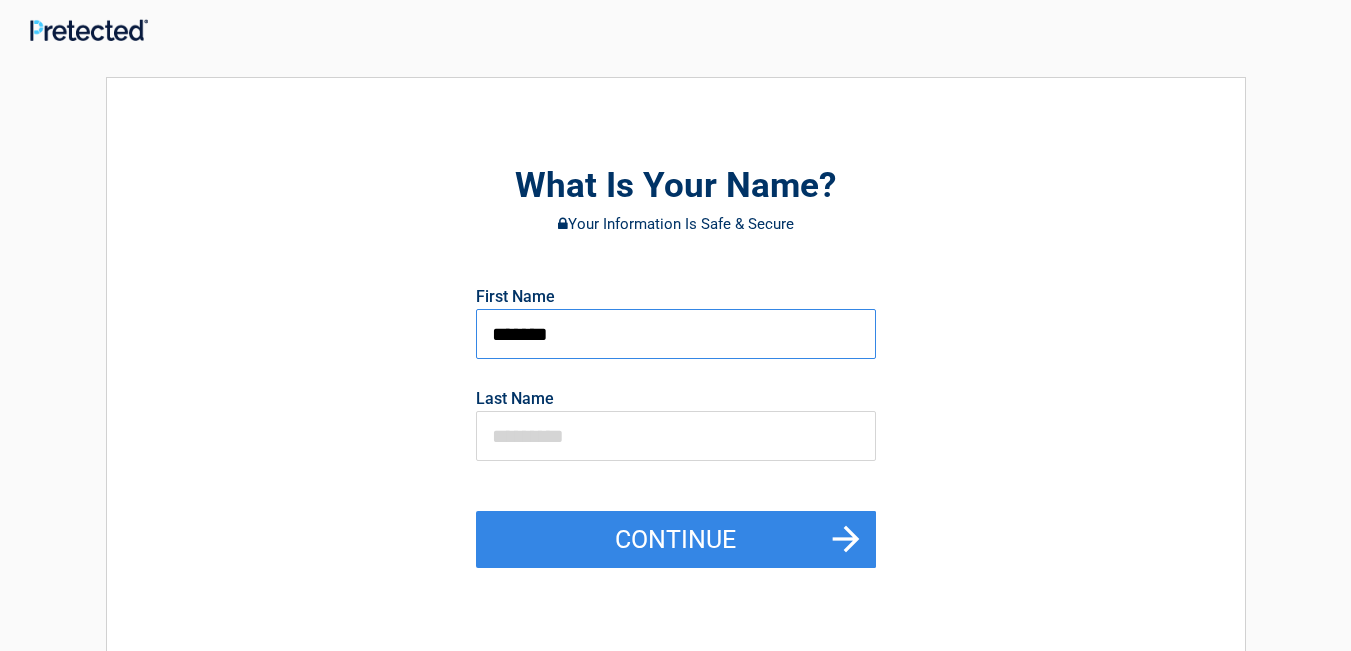 type on "*******" 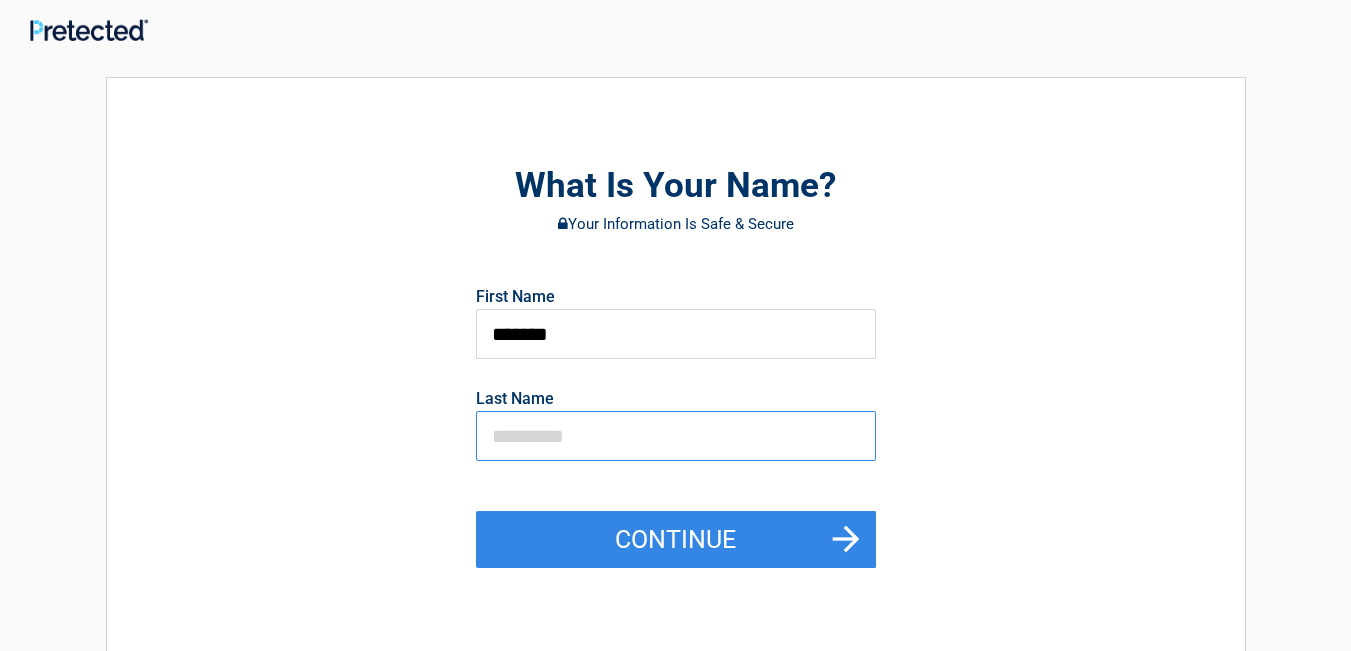 click at bounding box center (676, 436) 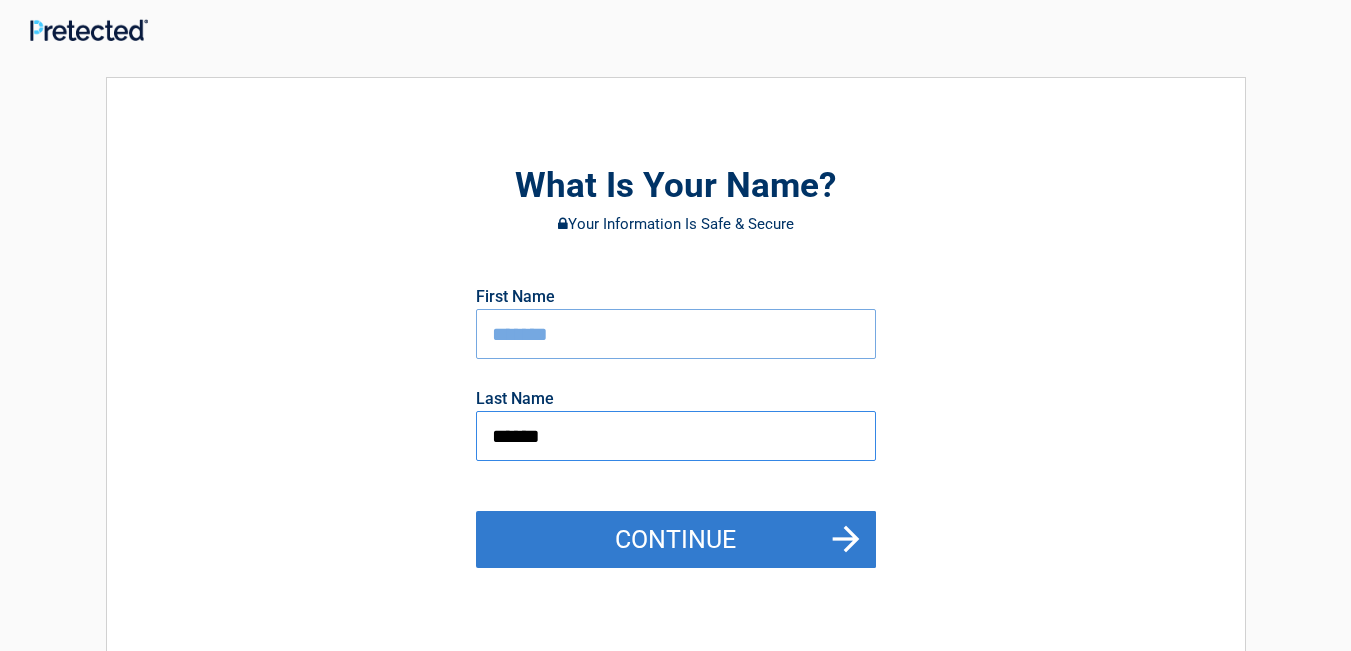 type on "******" 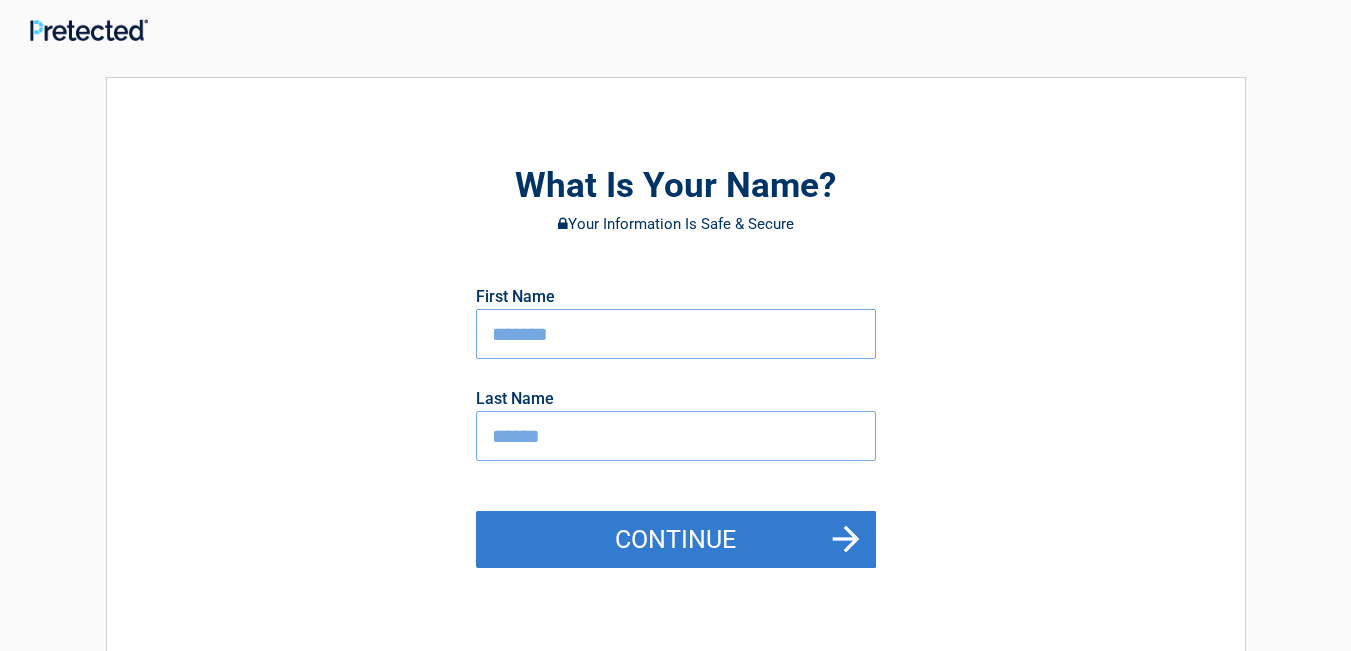 click on "Continue" at bounding box center [676, 540] 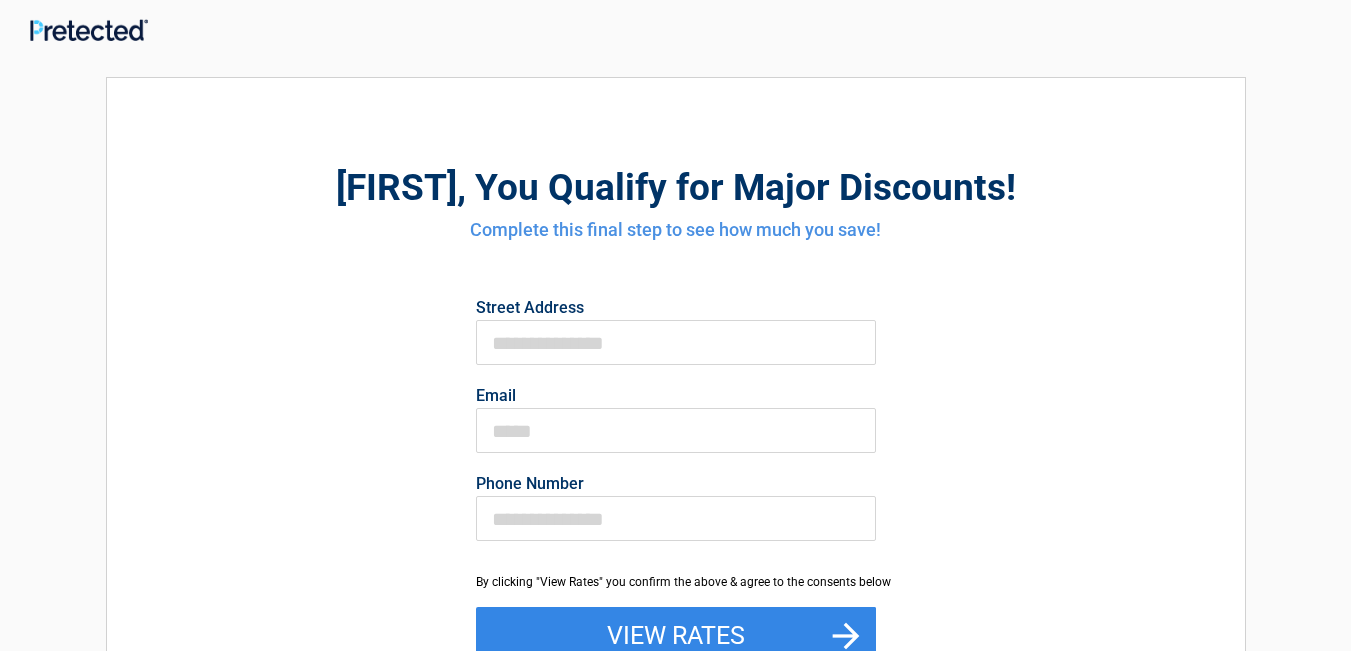 scroll, scrollTop: 0, scrollLeft: 0, axis: both 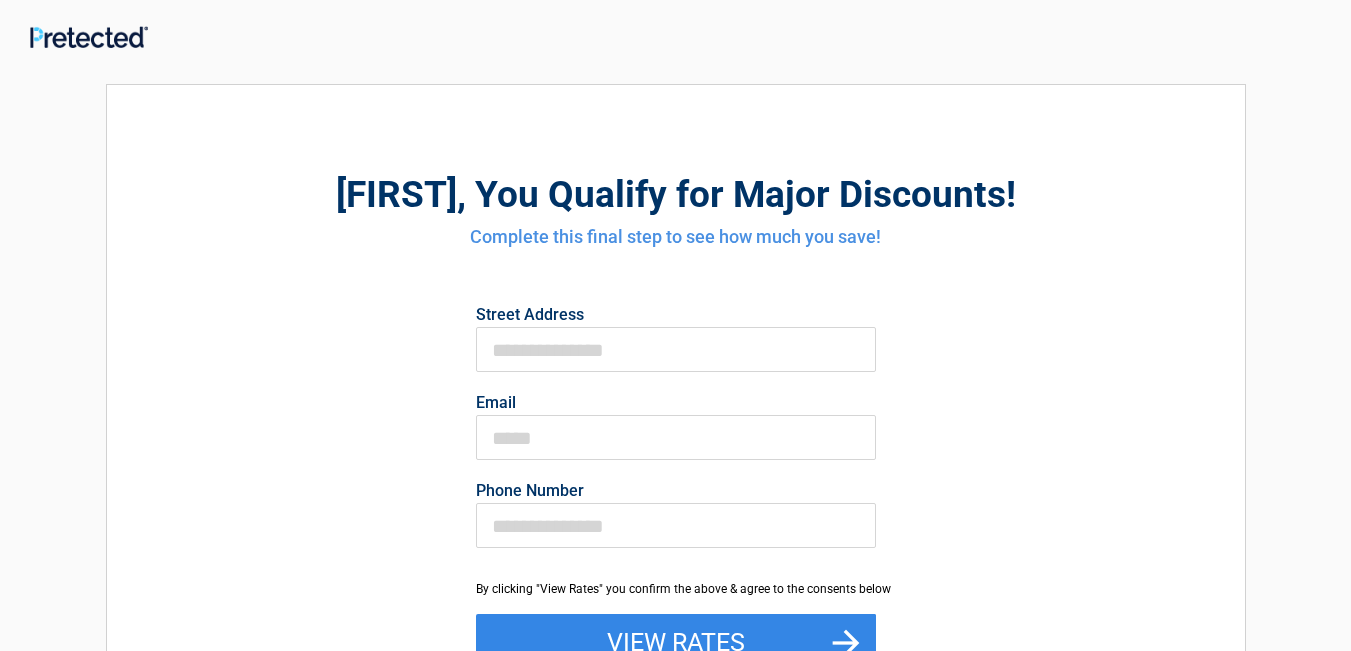 click on "[FIRST] , You Qualify for Major Discounts!
Complete this final step to see how much you save!
[ADDRESS]
[EMAIL]
[PHONE]
By clicking "View Rates" you confirm the above & agree to the consents below
View Rates
By clicking " View Rates ", you are providing your electronic signature and giving your express written e-sign consent to receive marketing and informational communications regarding insurance and related products via automatic telephone dialing system and artificial and pre-recorded calls, Text Messaging/SMS/MMS, and emails from this website and/or one or more of its  marketing partners (listed here) Privacy Policy  and  Terms & Conditions , including the mandatory arbitration provision and class action waiver contained therein." at bounding box center [676, 478] 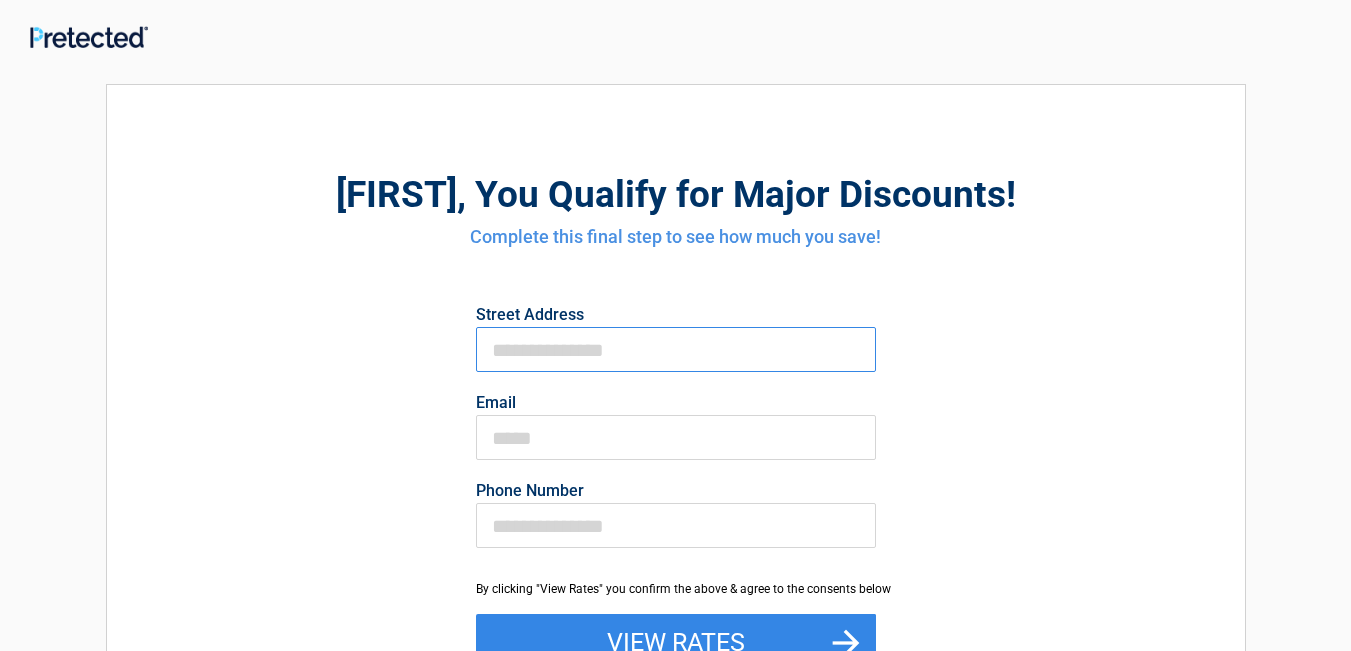 drag, startPoint x: 486, startPoint y: 342, endPoint x: 558, endPoint y: 348, distance: 72.249565 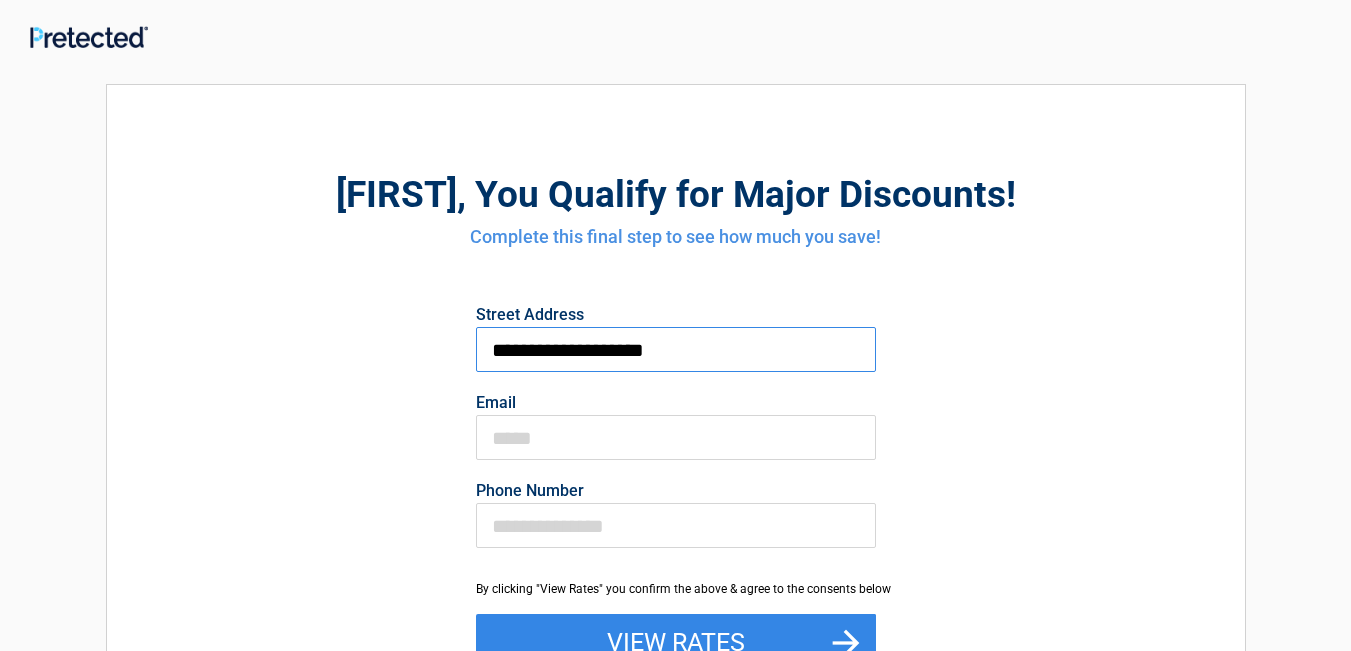 type on "**********" 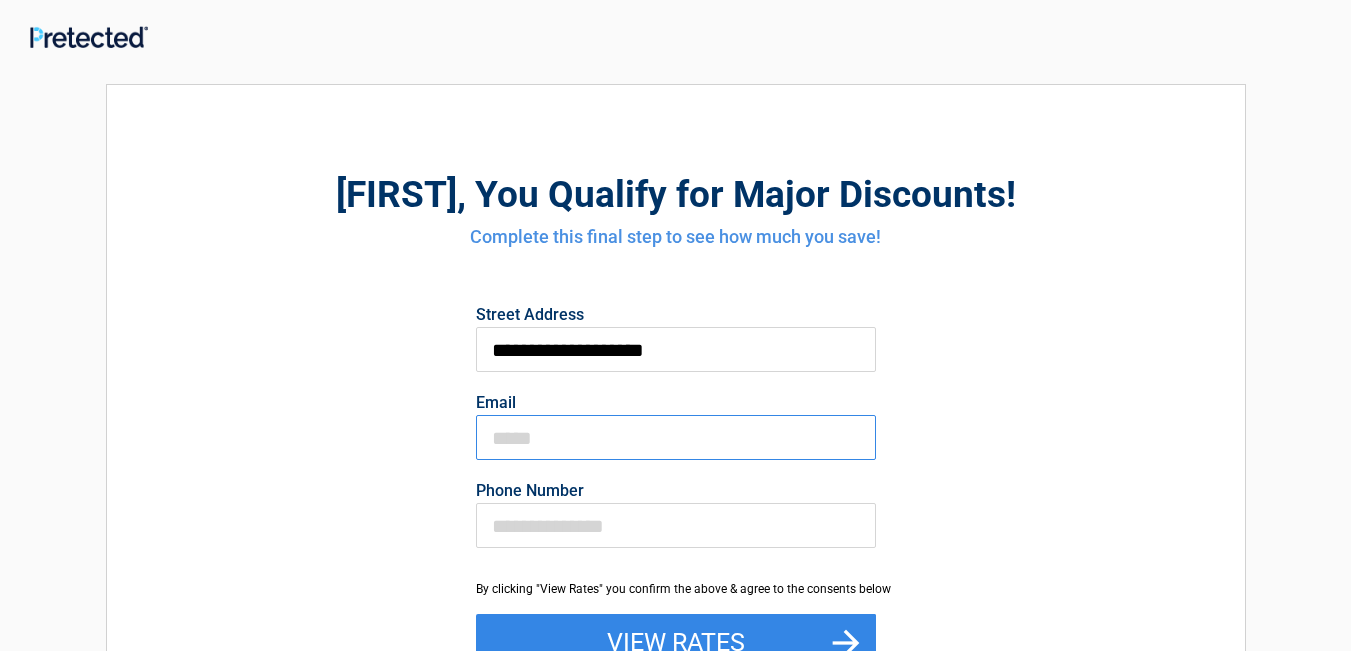 click on "Email" at bounding box center [676, 437] 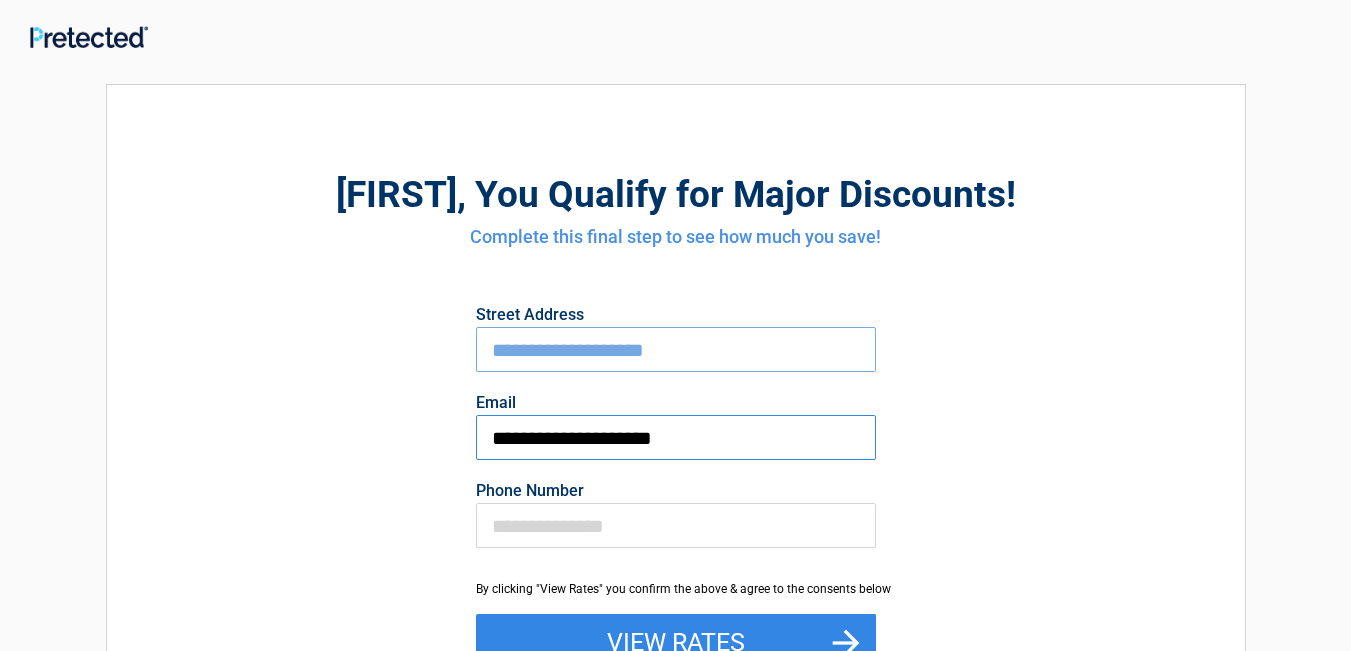 type on "**********" 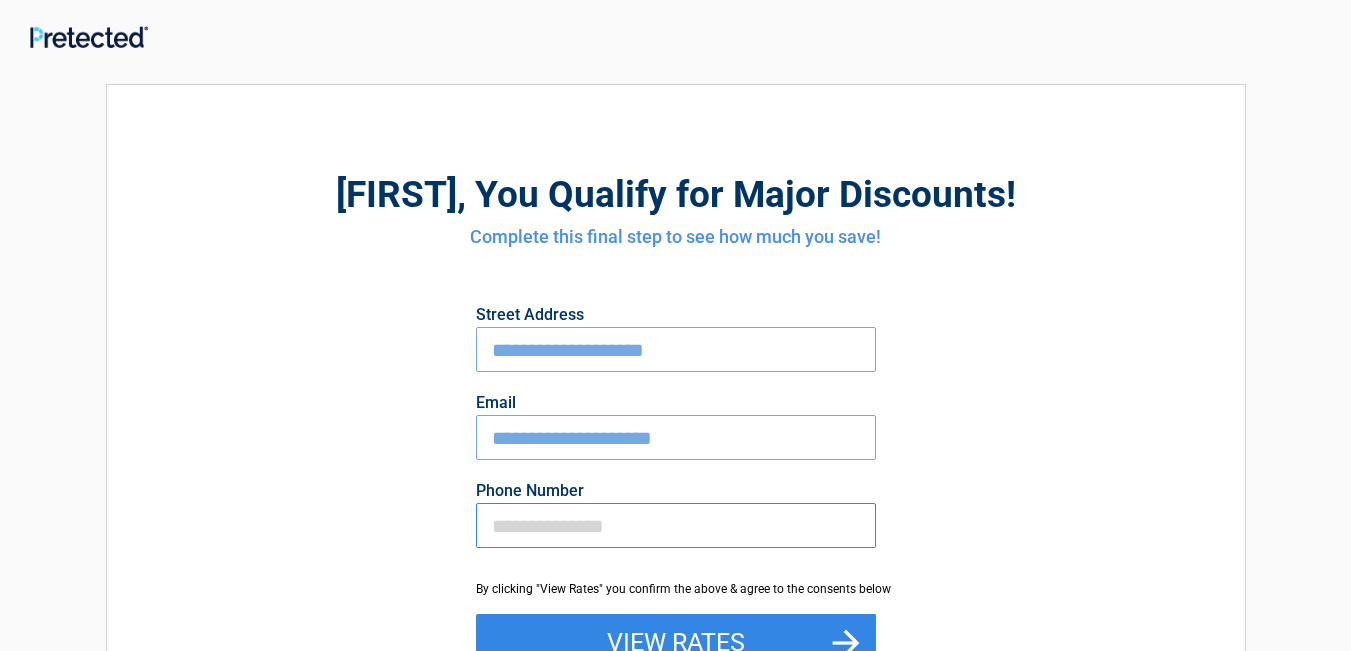drag, startPoint x: 498, startPoint y: 522, endPoint x: 543, endPoint y: 531, distance: 45.891174 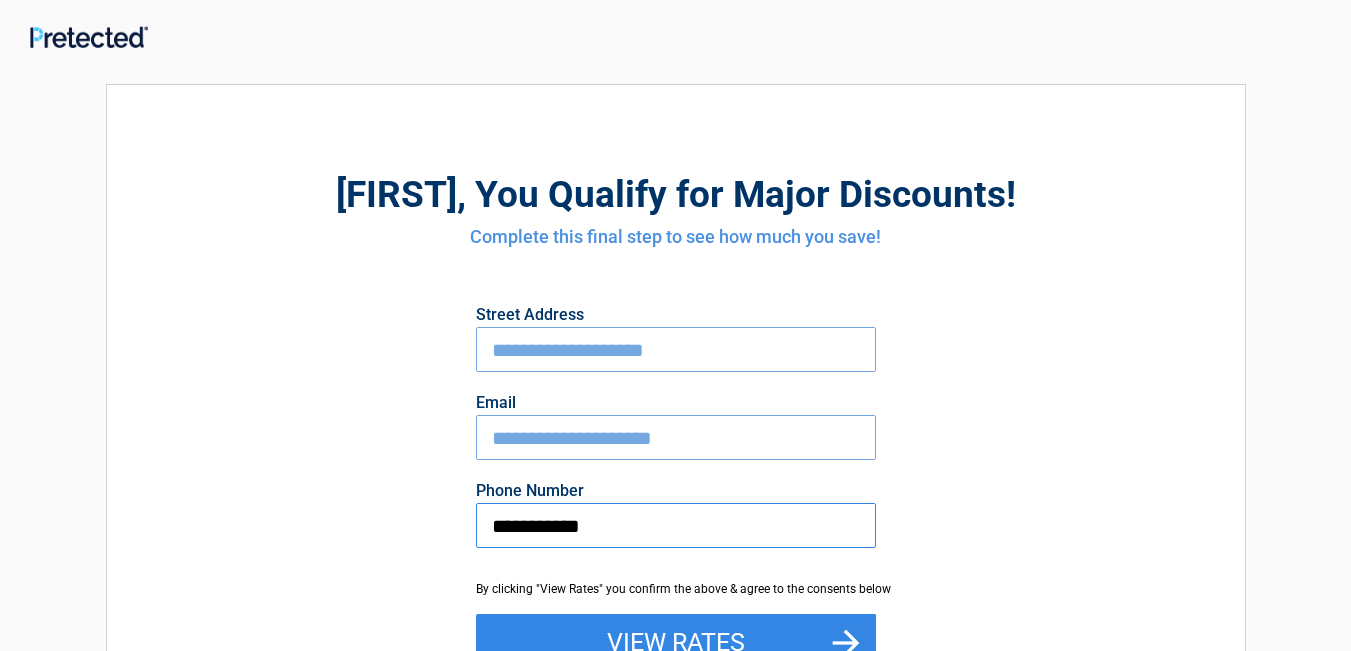 click on "**********" at bounding box center [676, 525] 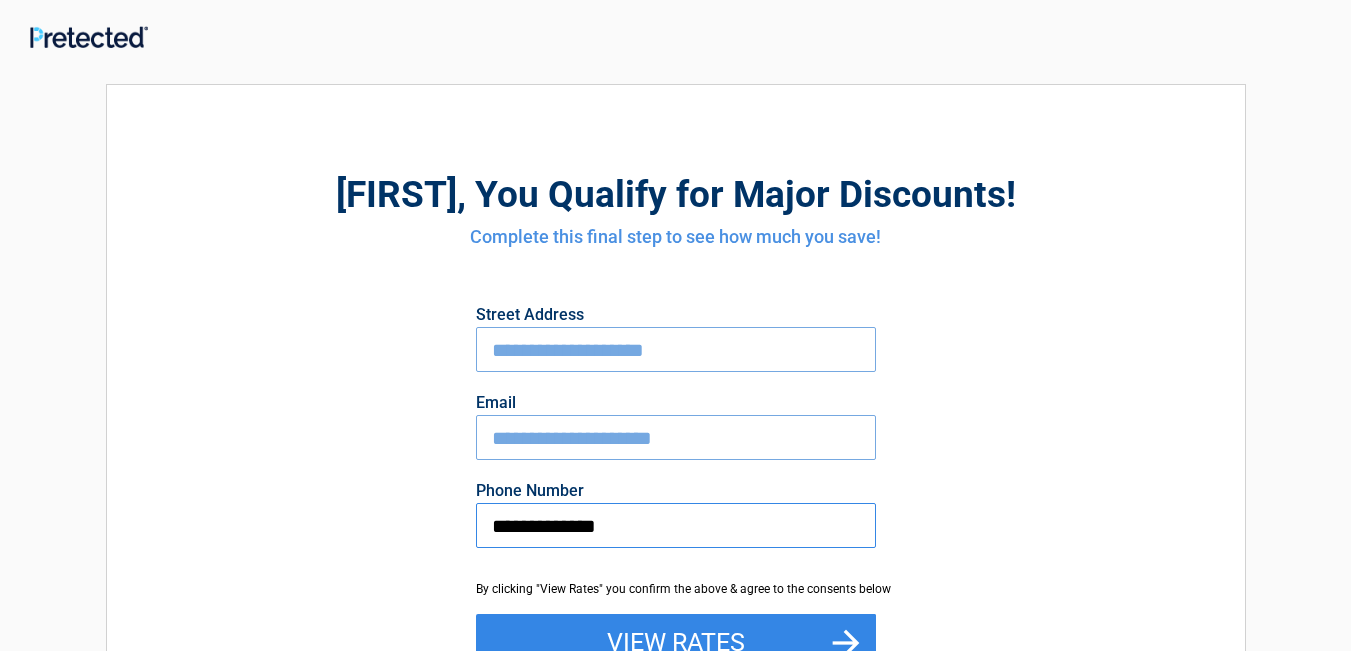 type on "**********" 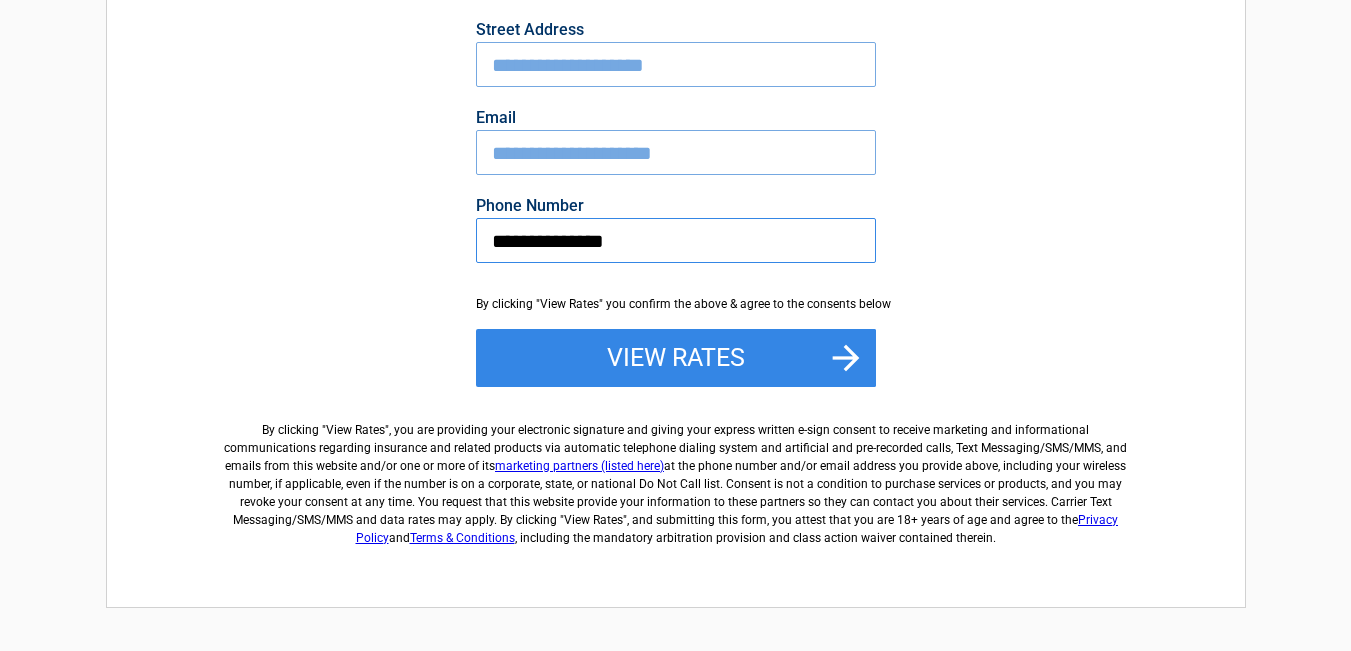 scroll, scrollTop: 287, scrollLeft: 0, axis: vertical 